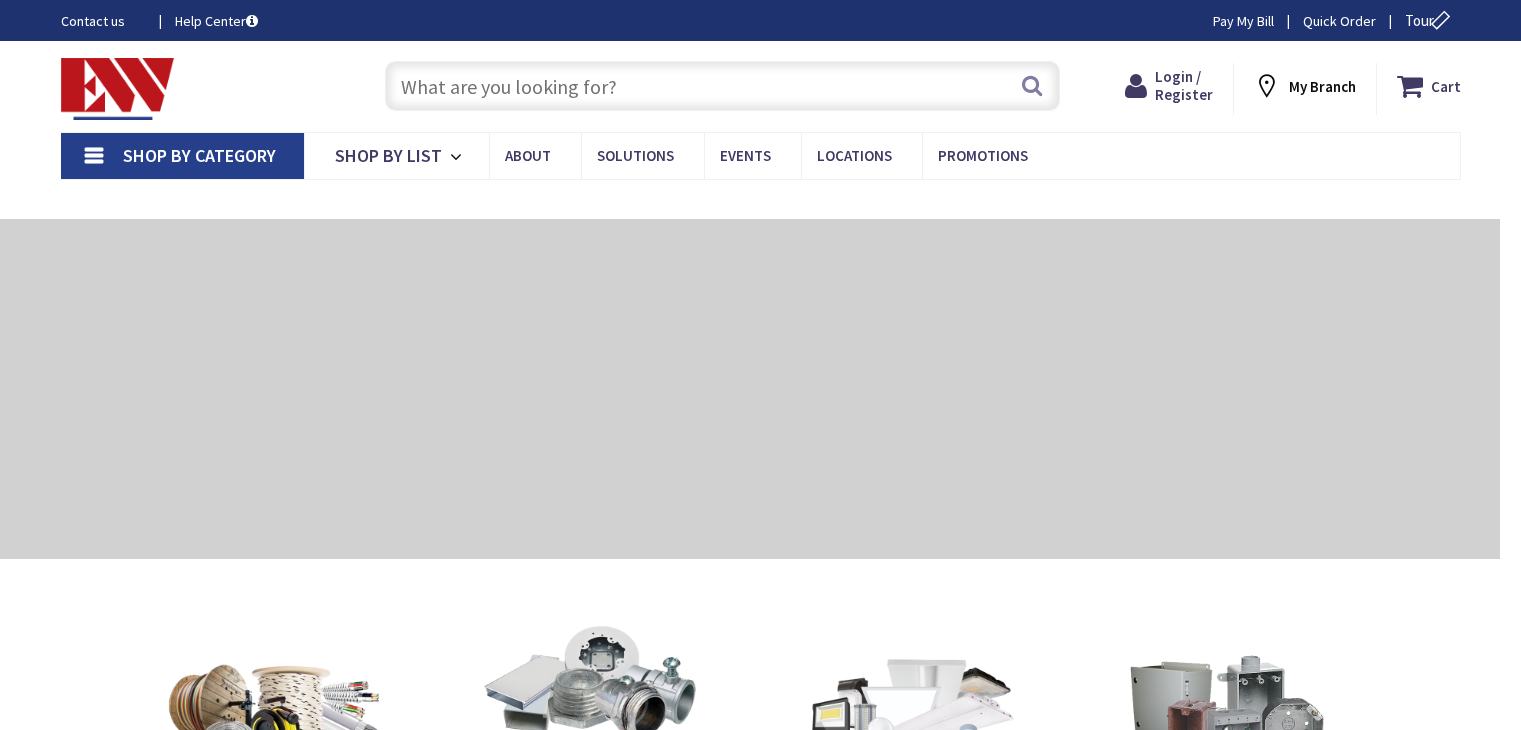type on "[STREET], [CITY], [STATE] [POSTAL_CODE], [COUNTRY]" 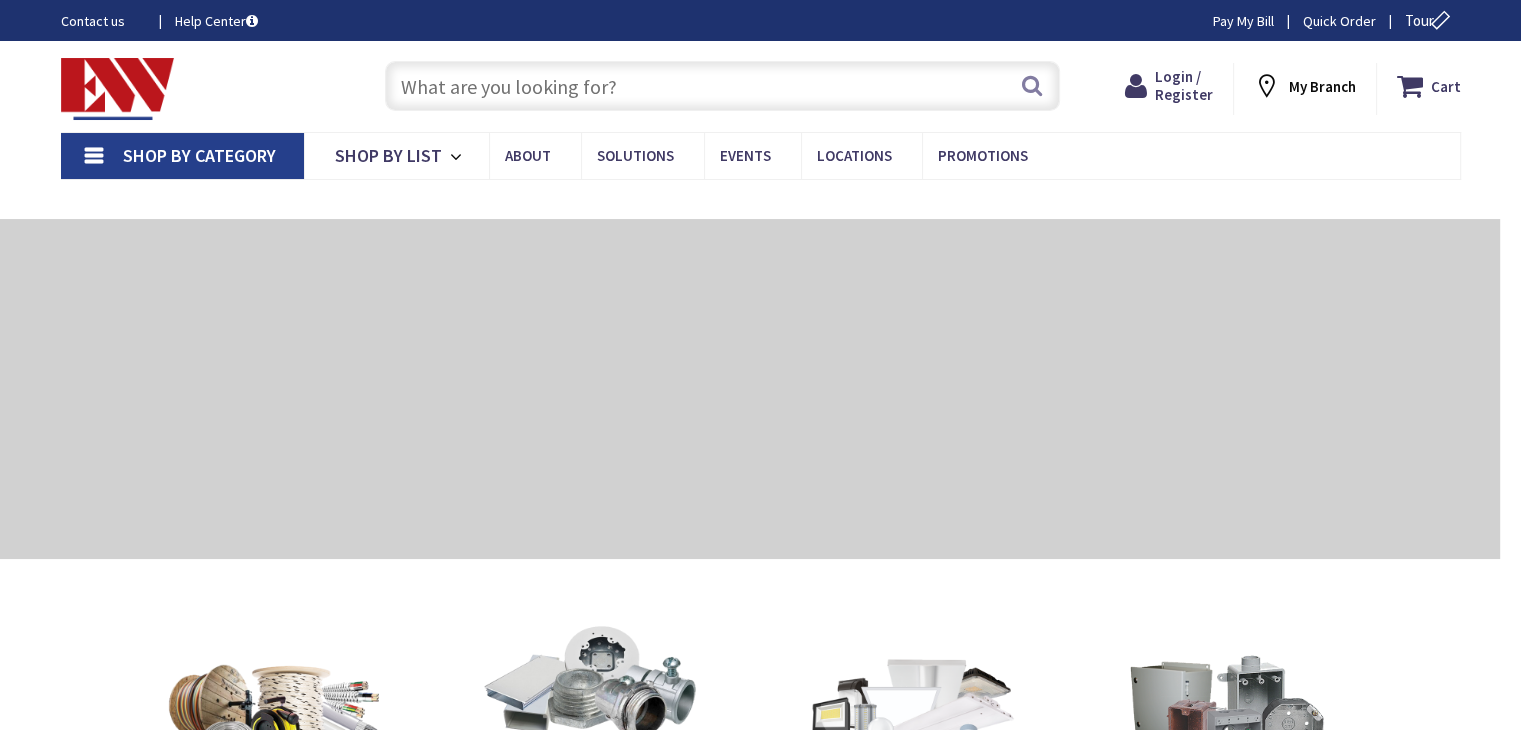 scroll, scrollTop: 0, scrollLeft: 0, axis: both 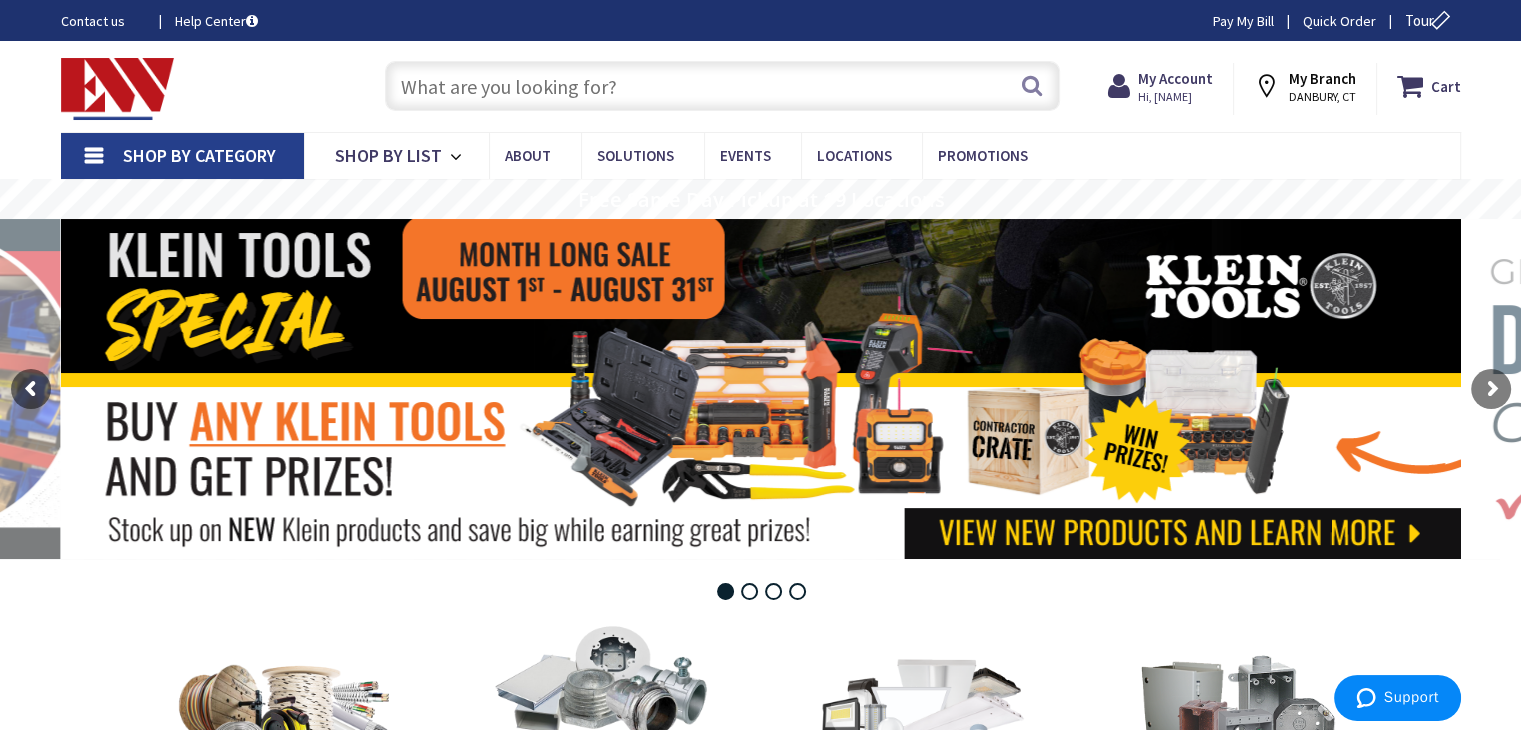 click at bounding box center (722, 86) 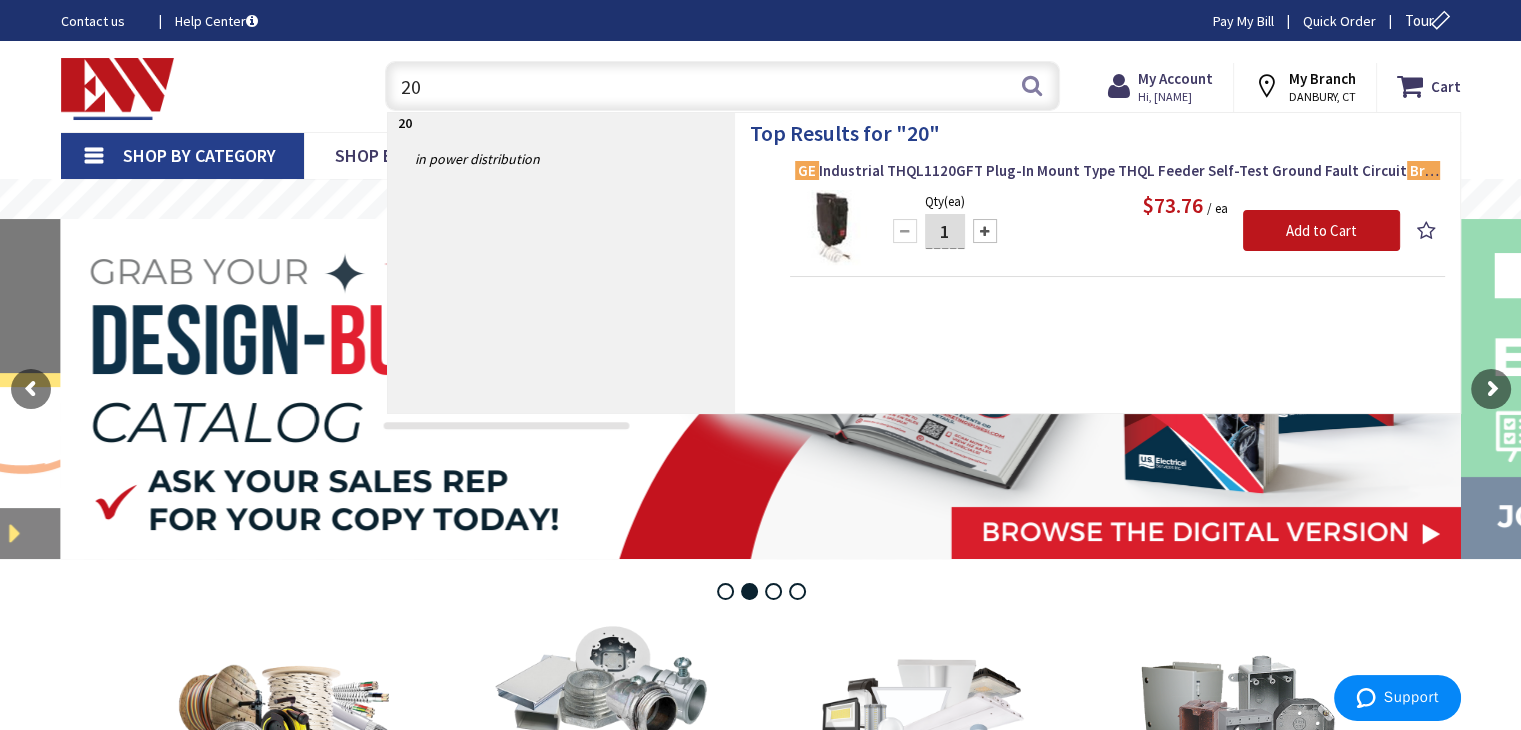 type on "2" 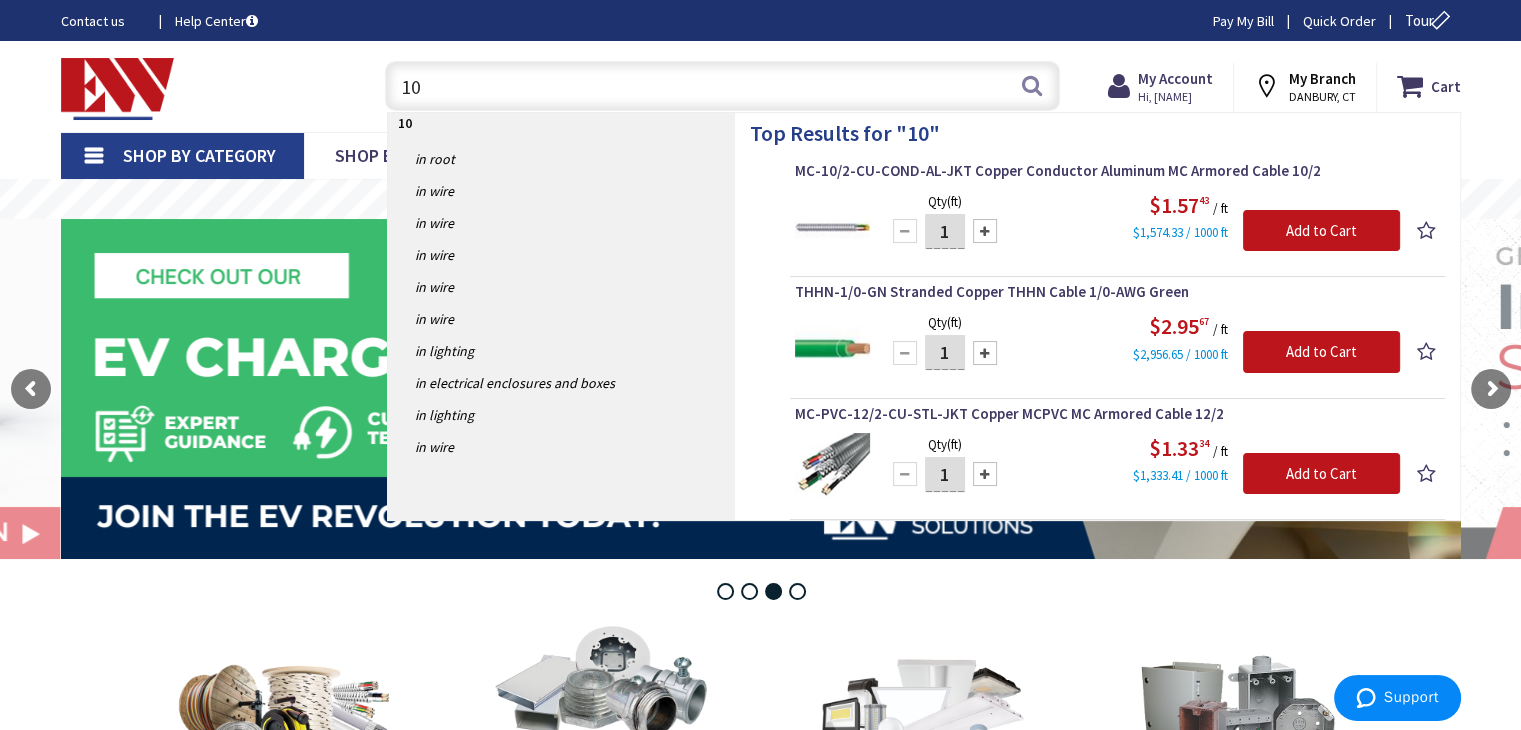 type on "1" 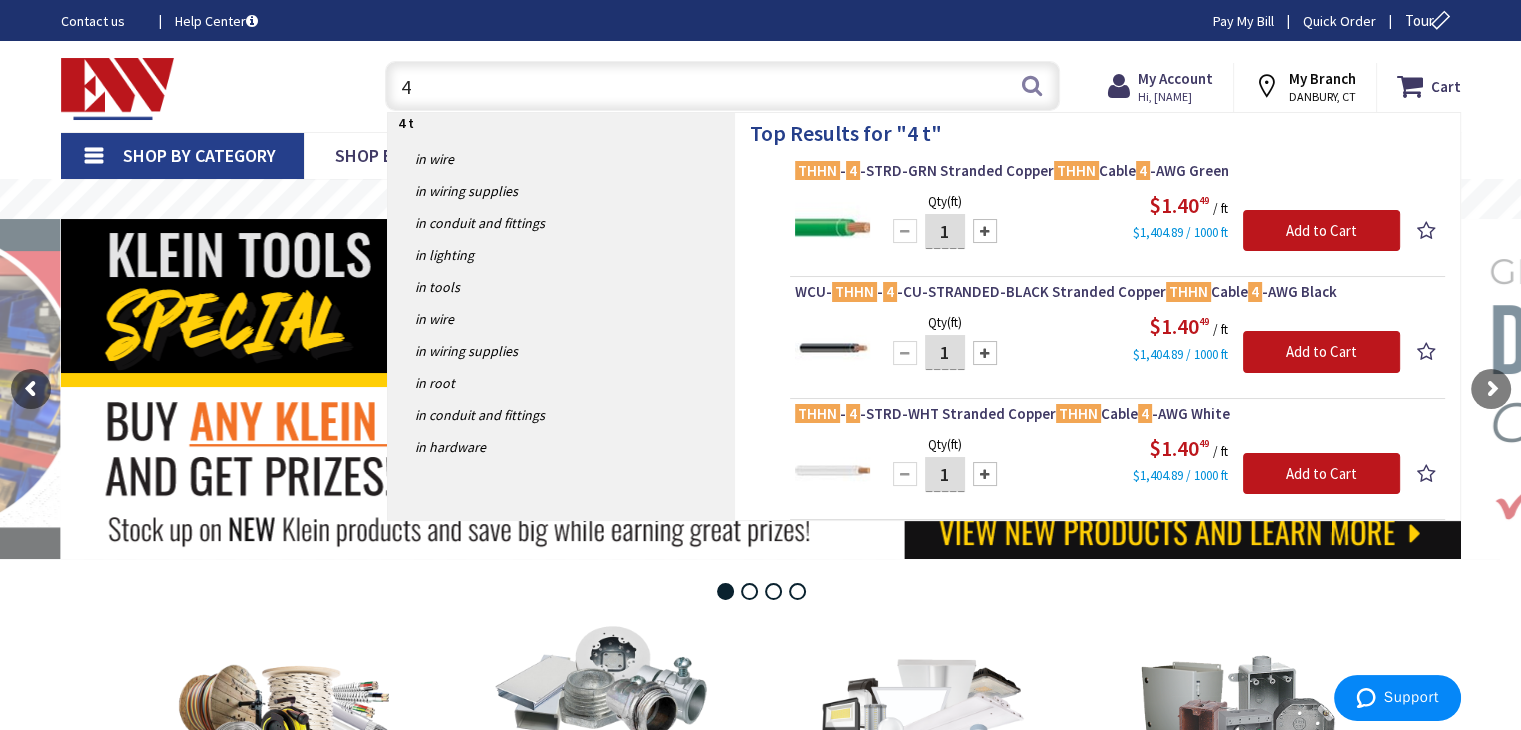 type on "4" 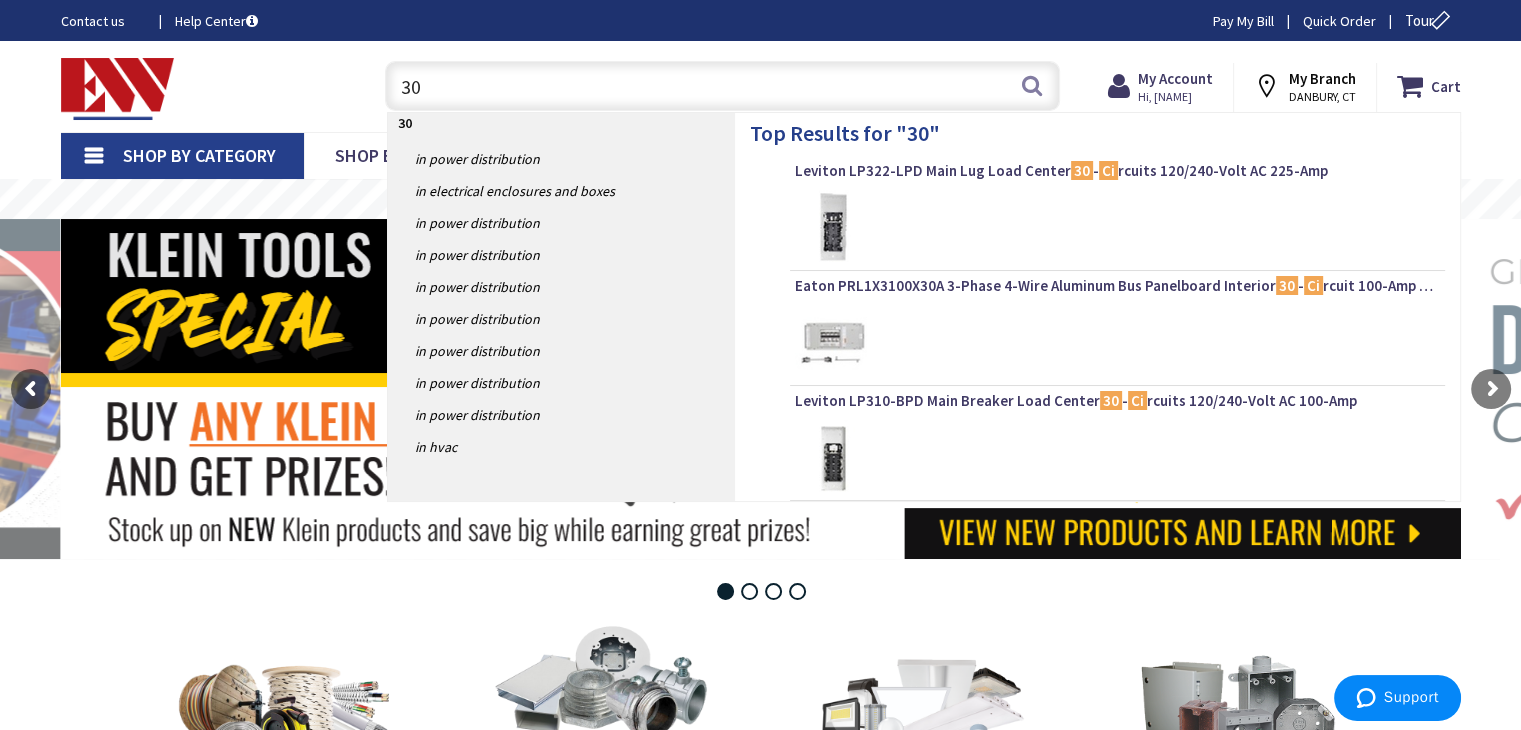 type on "3" 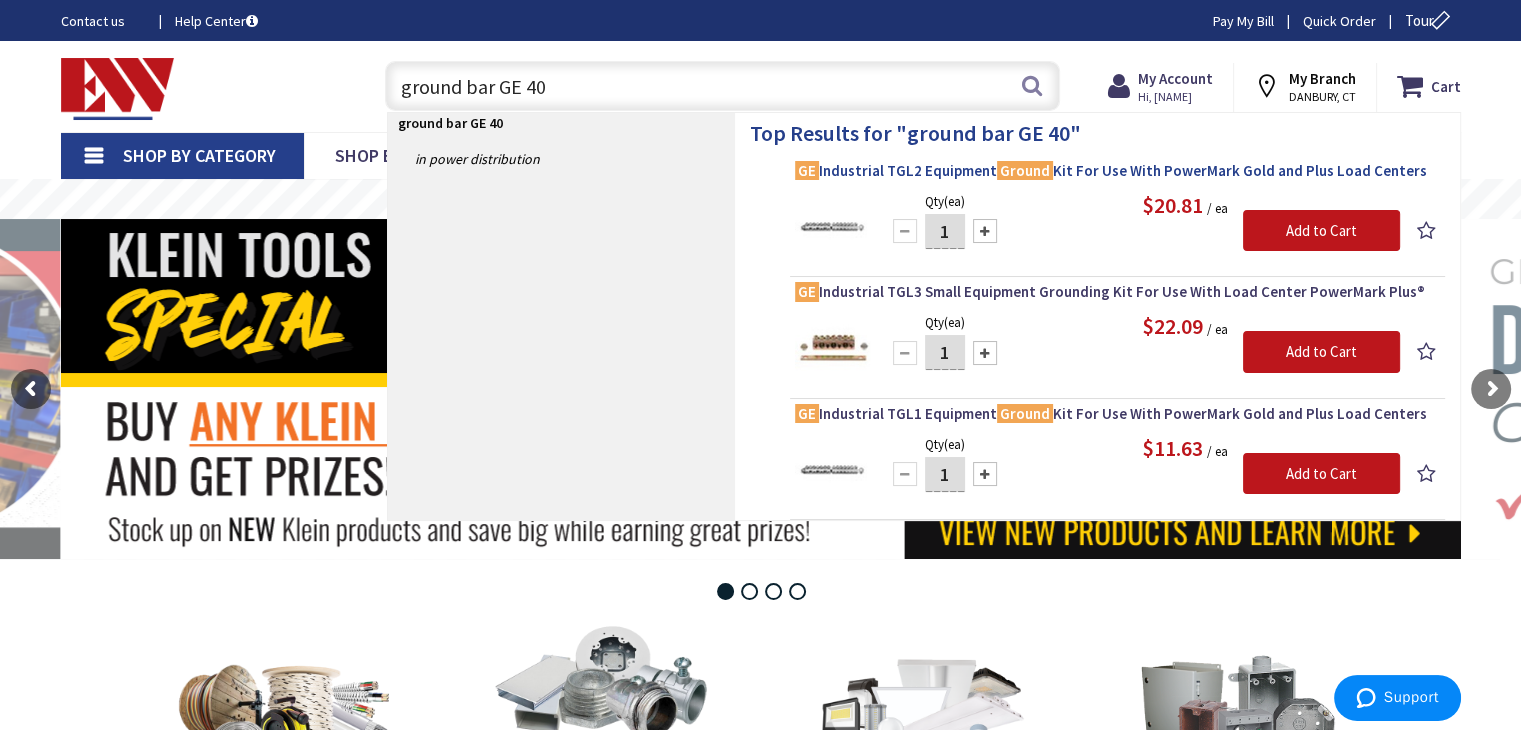 type on "ground bar GE 40" 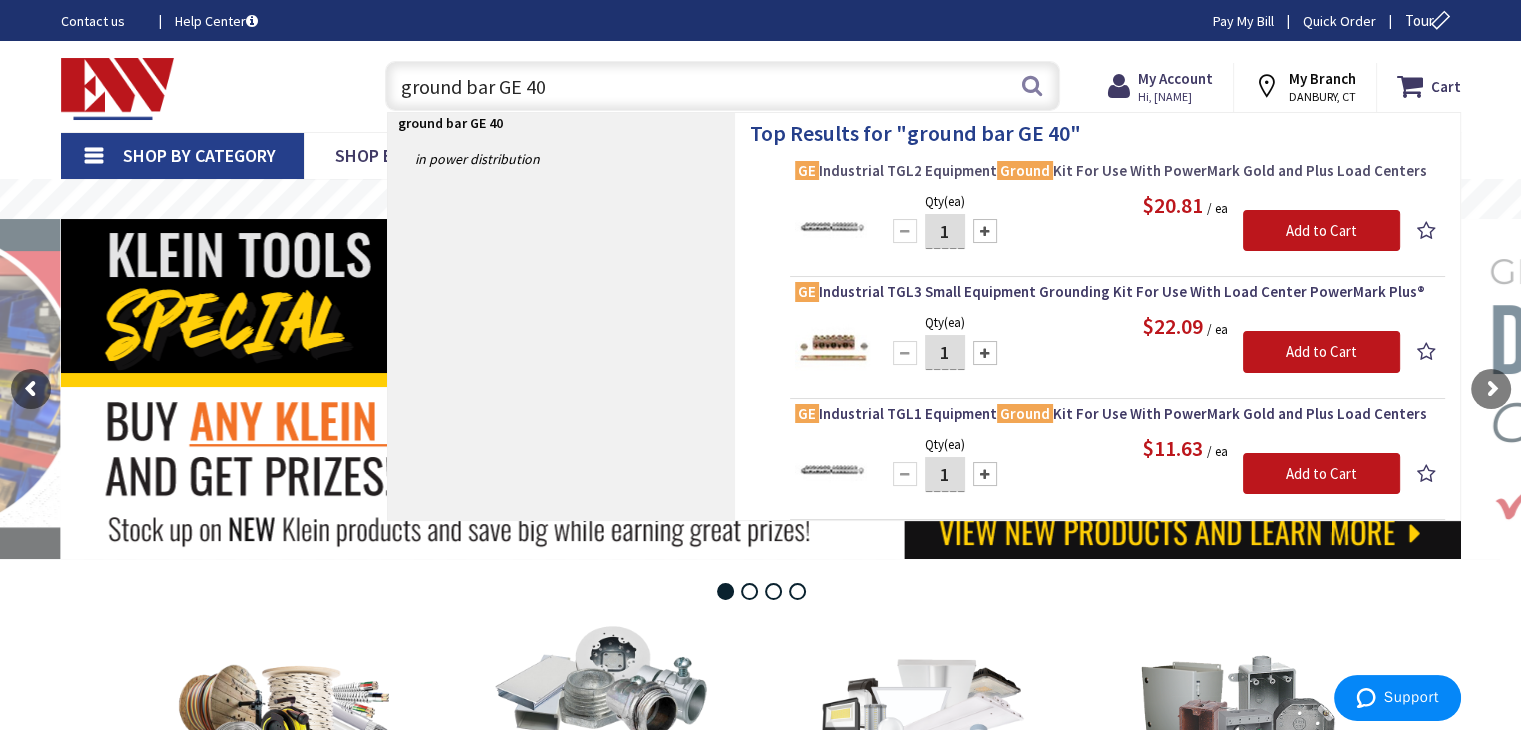 click on "GE  Industrial TGL2 Equipment  Ground  Kit For Use With PowerMark Gold and Plus Load Centers" at bounding box center [1117, 171] 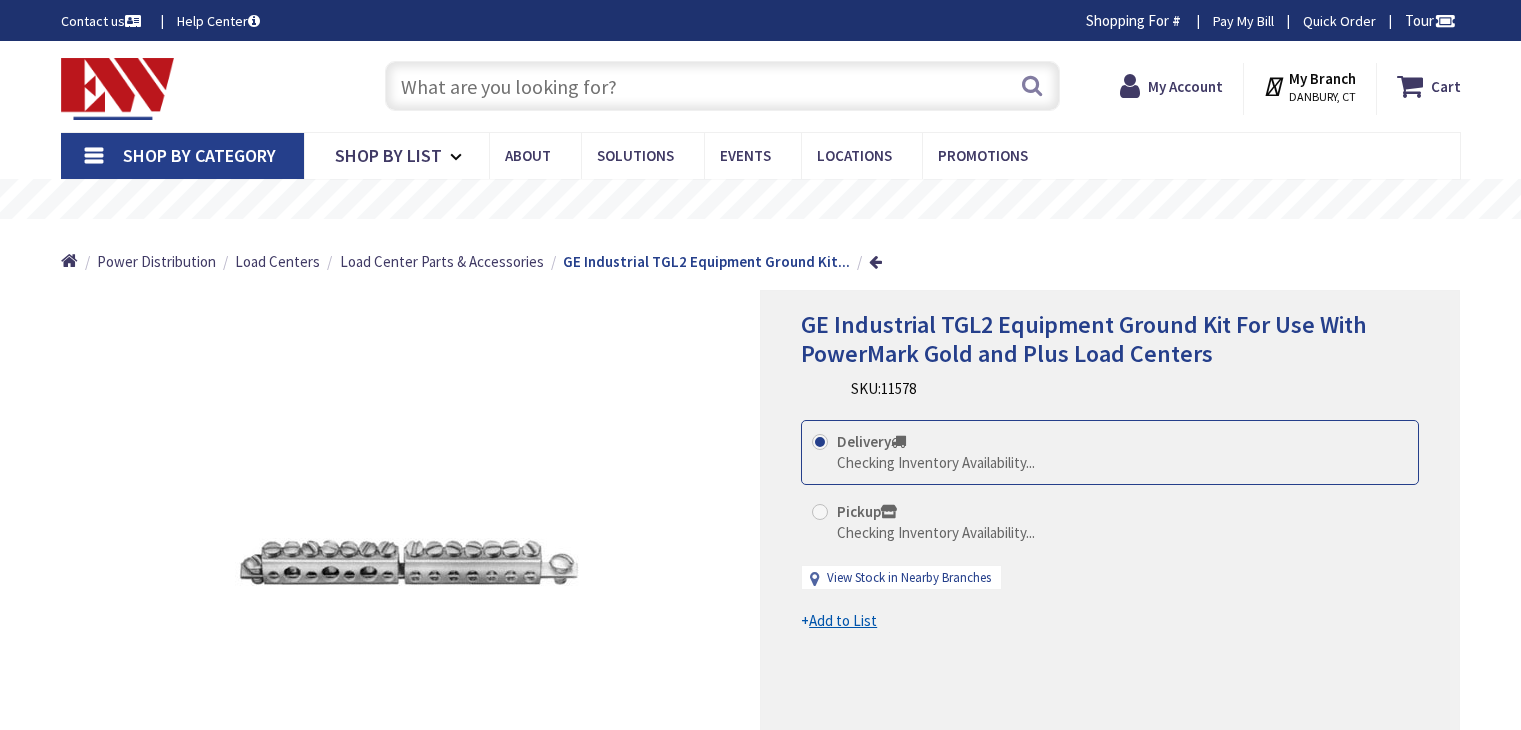 scroll, scrollTop: 0, scrollLeft: 0, axis: both 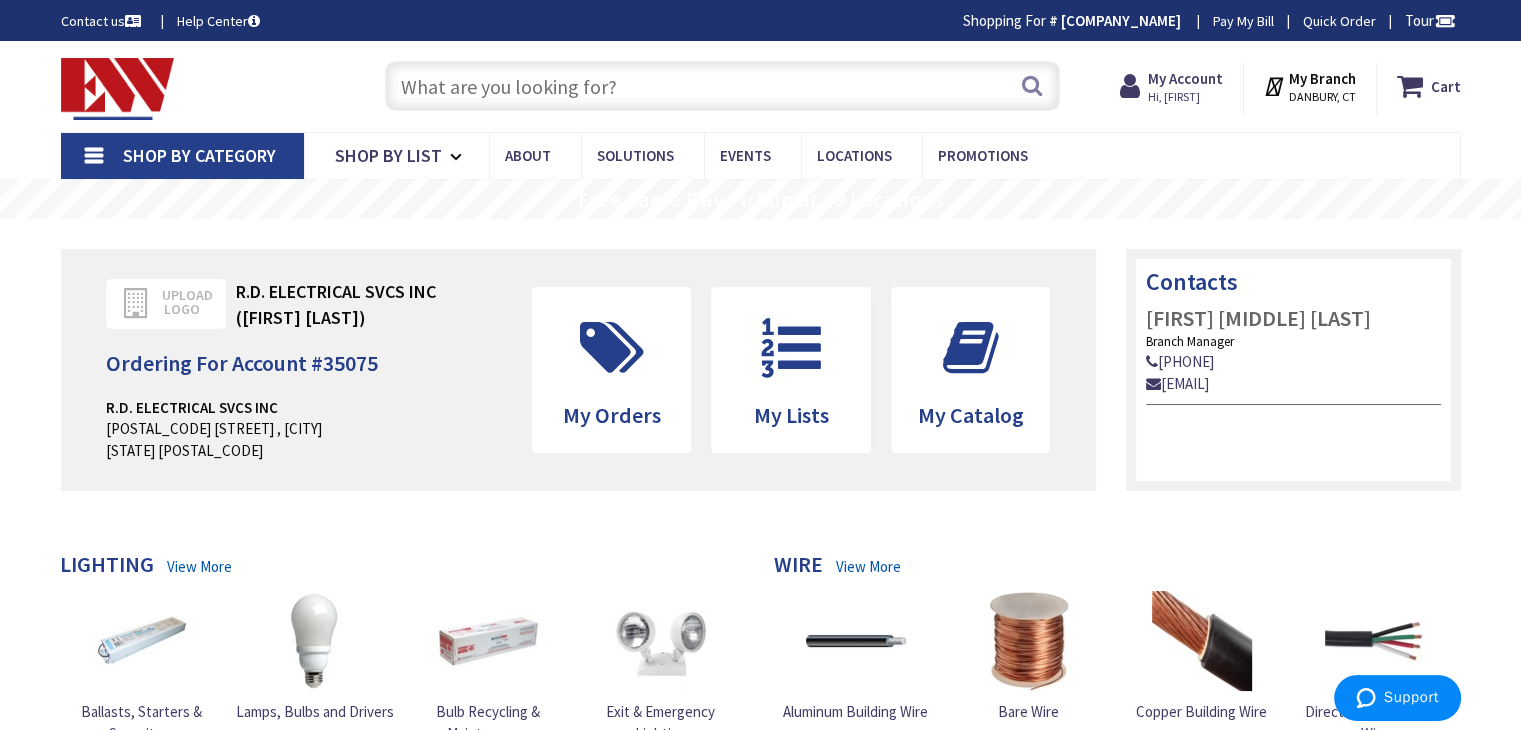 drag, startPoint x: 431, startPoint y: 79, endPoint x: 493, endPoint y: 85, distance: 62.289646 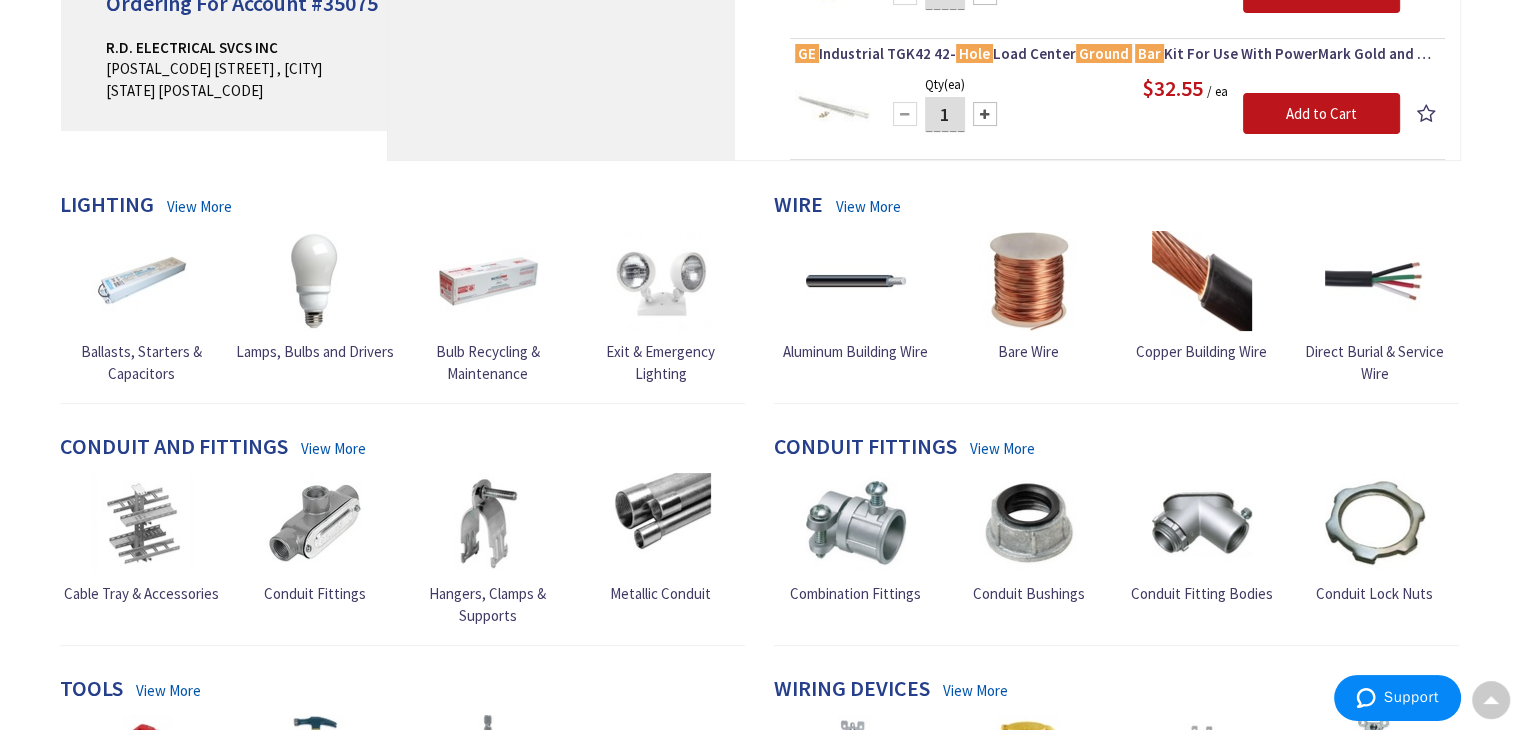 scroll, scrollTop: 0, scrollLeft: 0, axis: both 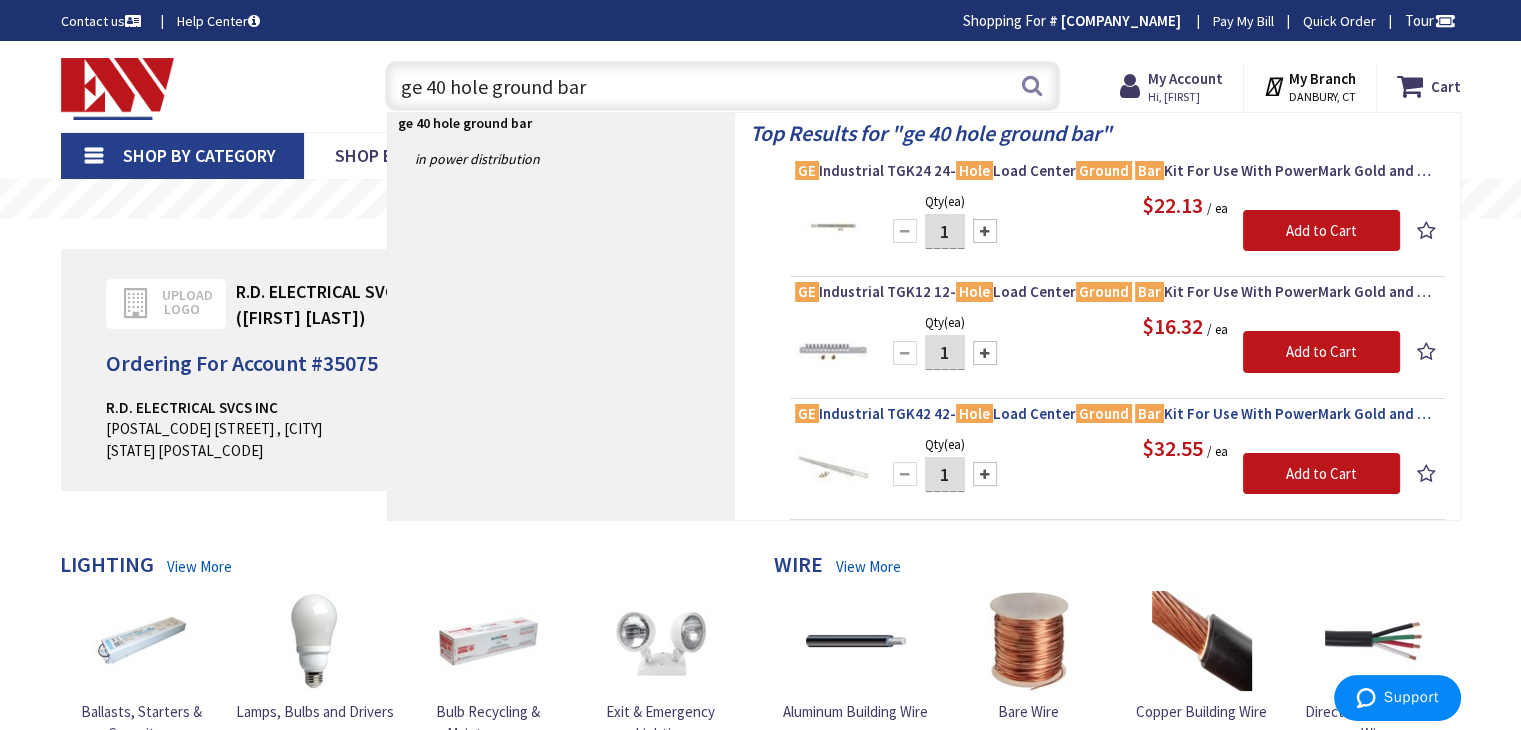 type on "ge 40 hole ground bar" 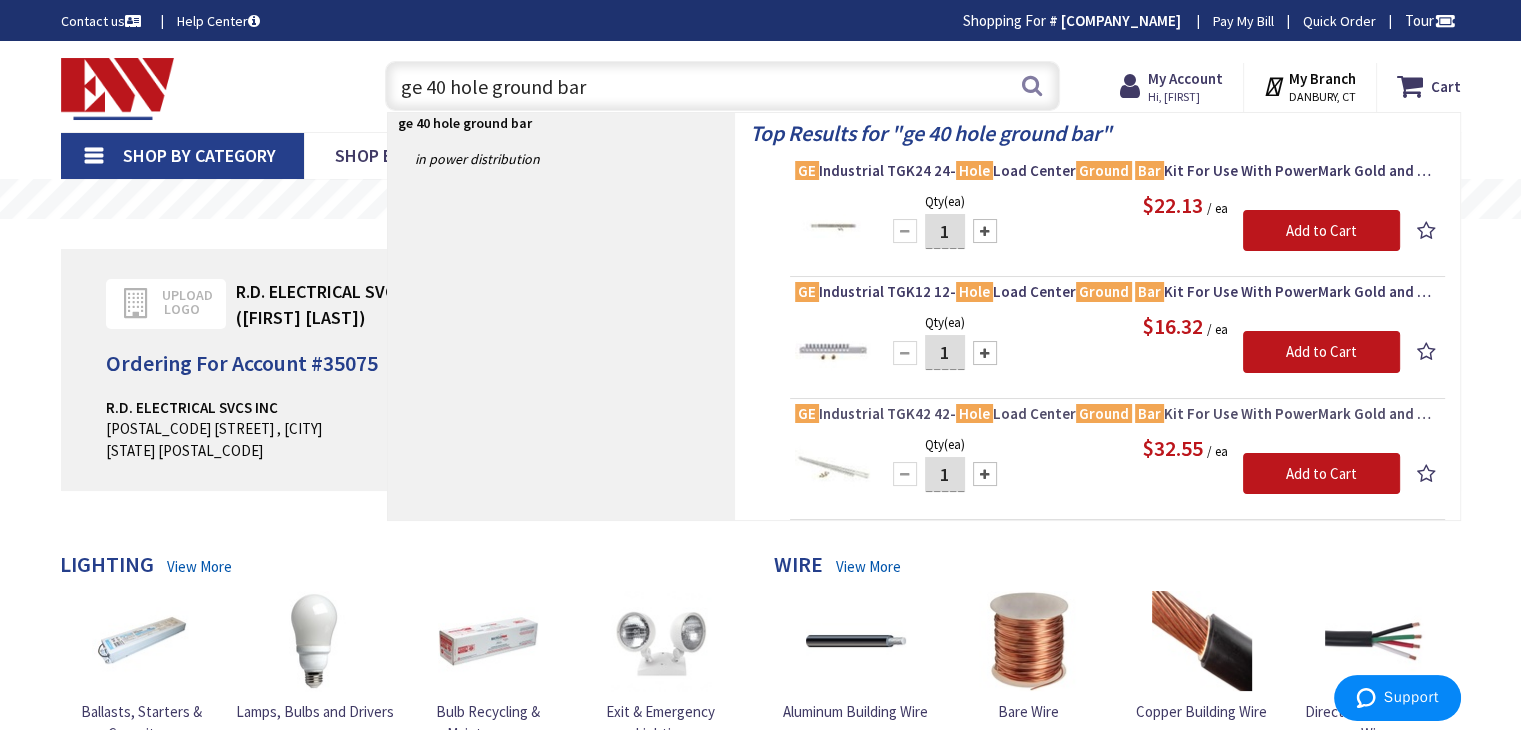drag, startPoint x: 1044, startPoint y: 409, endPoint x: 1053, endPoint y: 399, distance: 13.453624 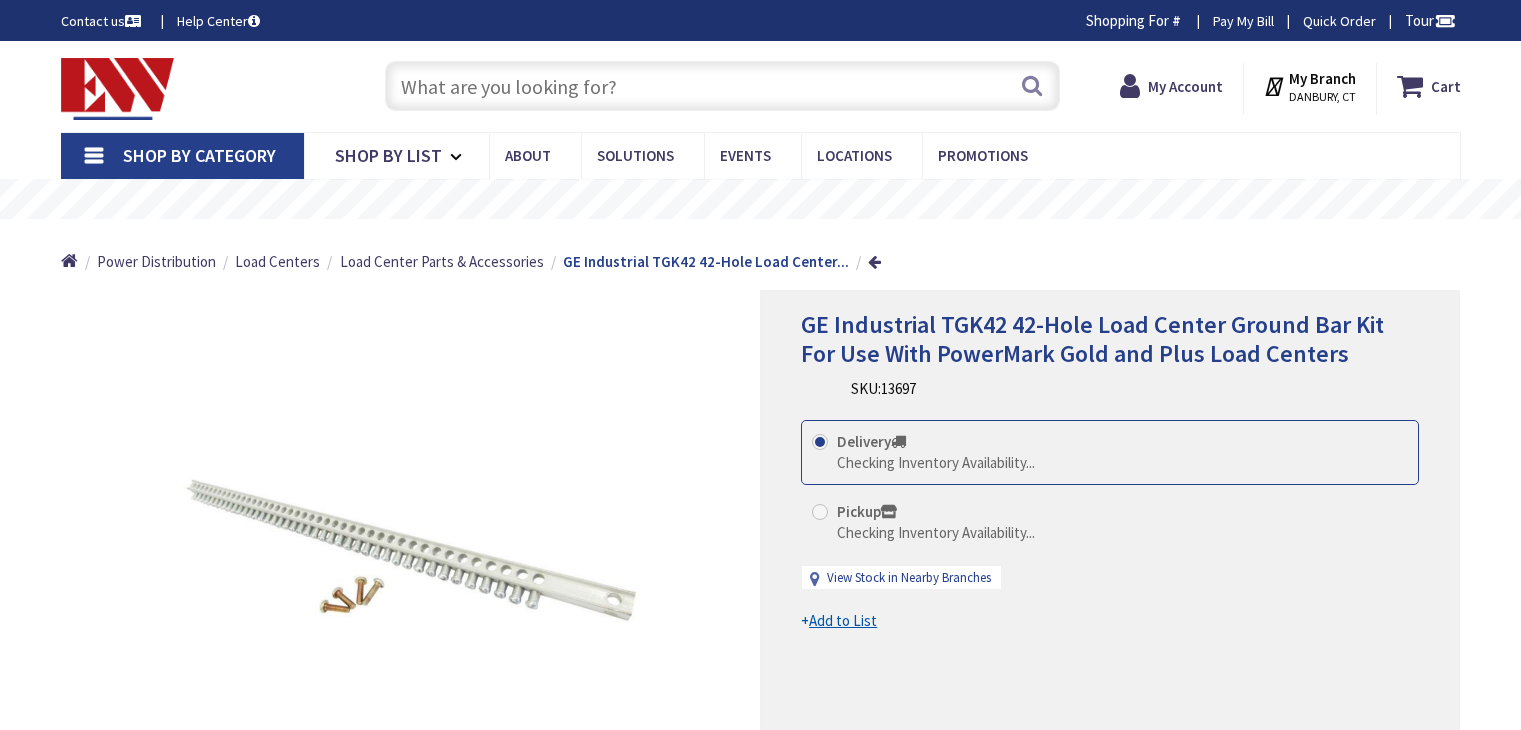 scroll, scrollTop: 0, scrollLeft: 0, axis: both 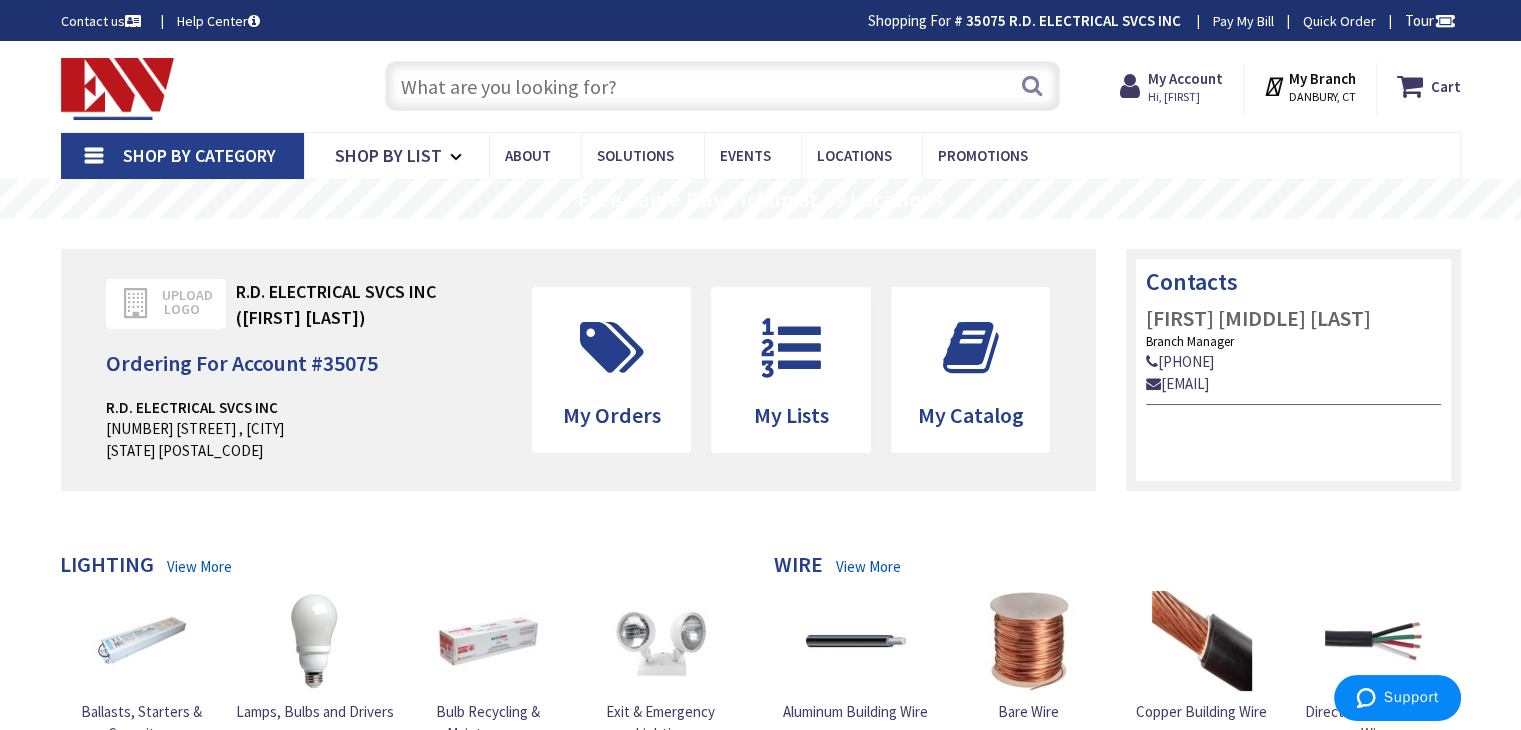 drag, startPoint x: 396, startPoint y: 89, endPoint x: 409, endPoint y: 84, distance: 13.928389 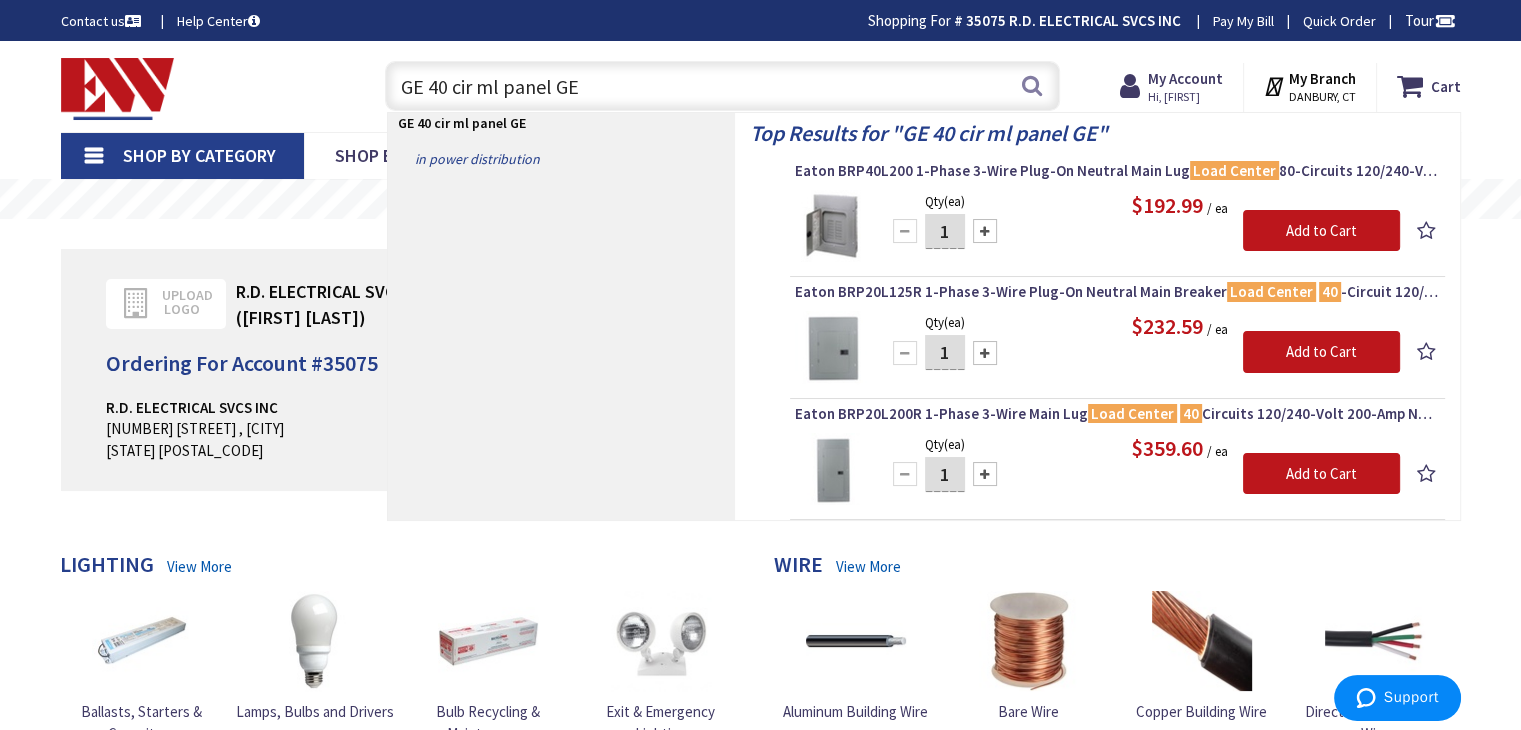 type on "GE 40 cir ml panel GE" 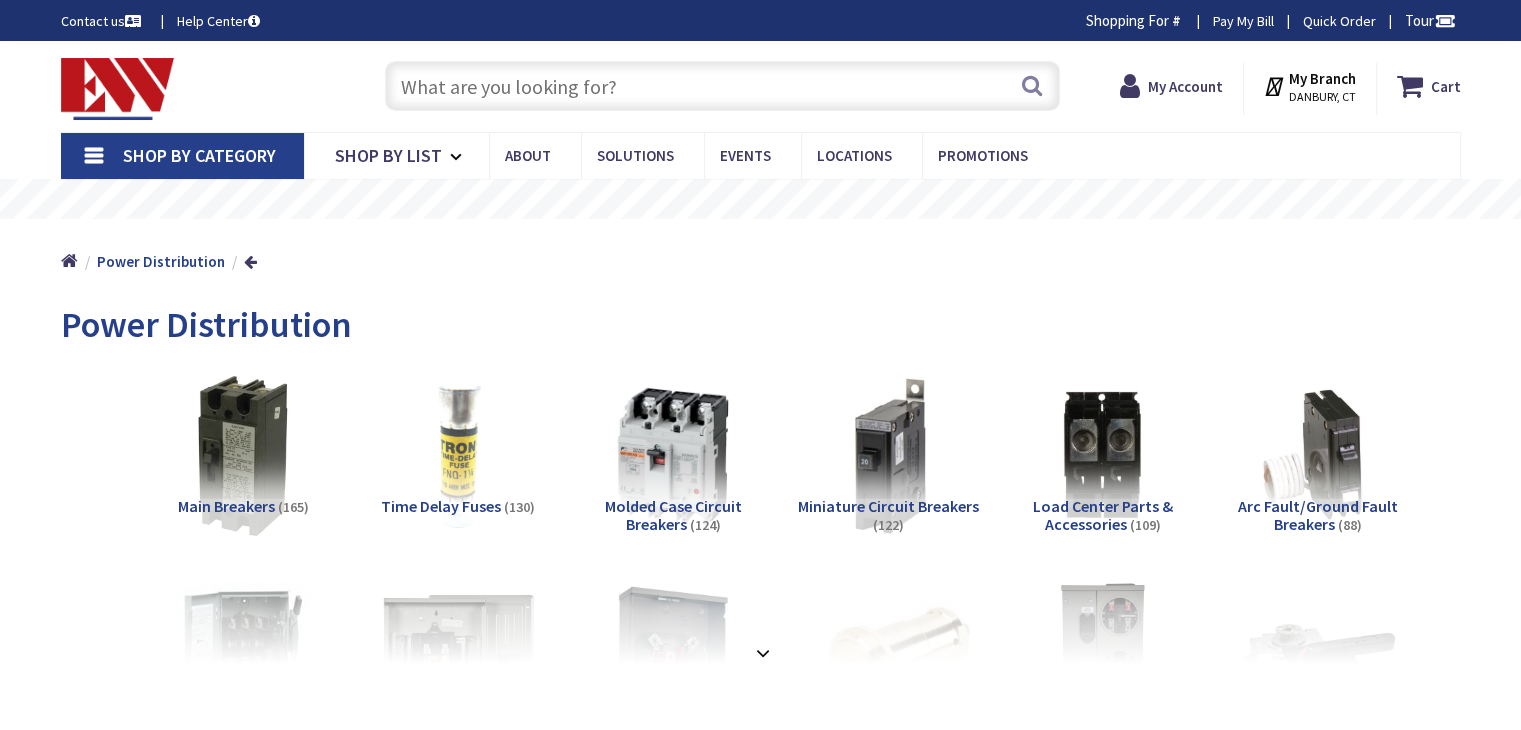 scroll, scrollTop: 352, scrollLeft: 0, axis: vertical 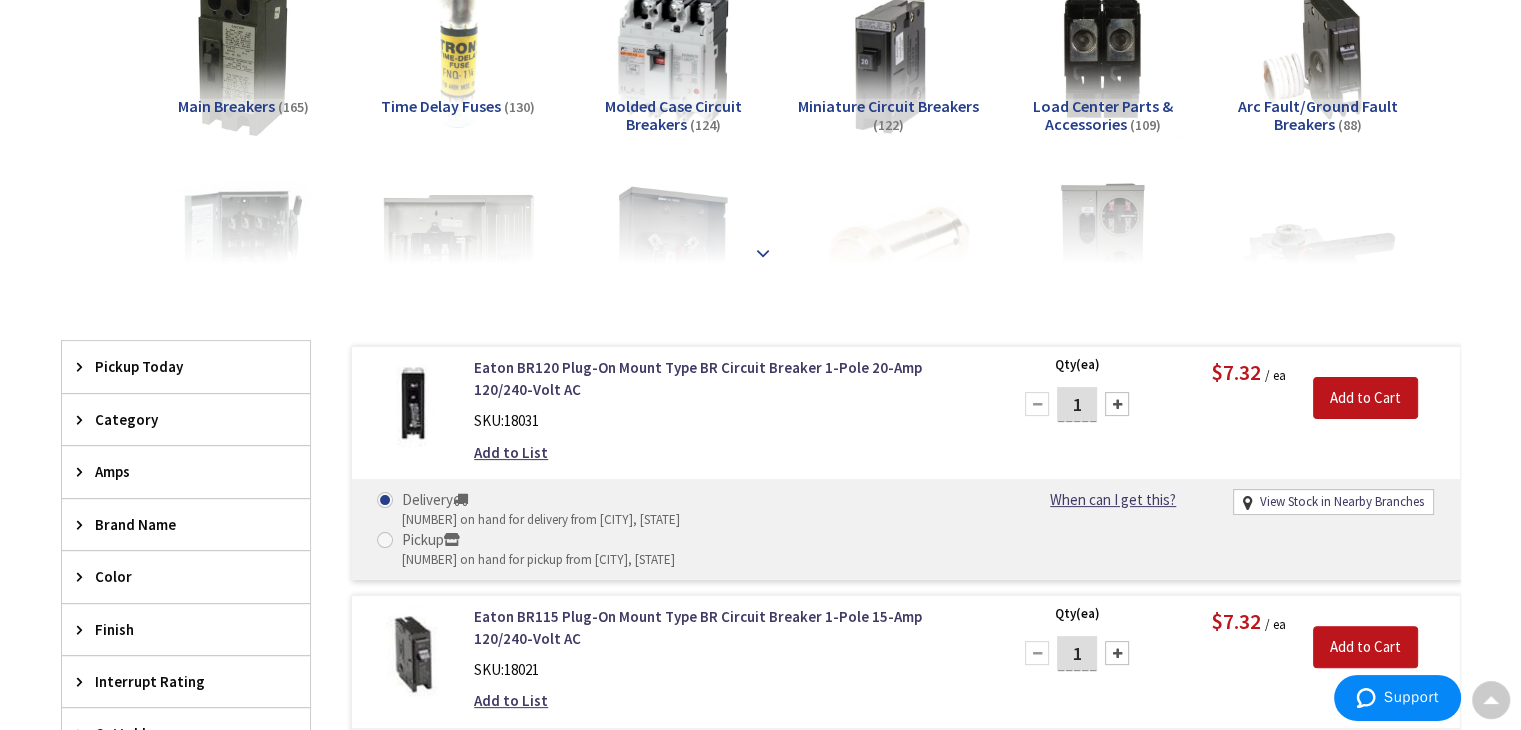 click at bounding box center [763, 253] 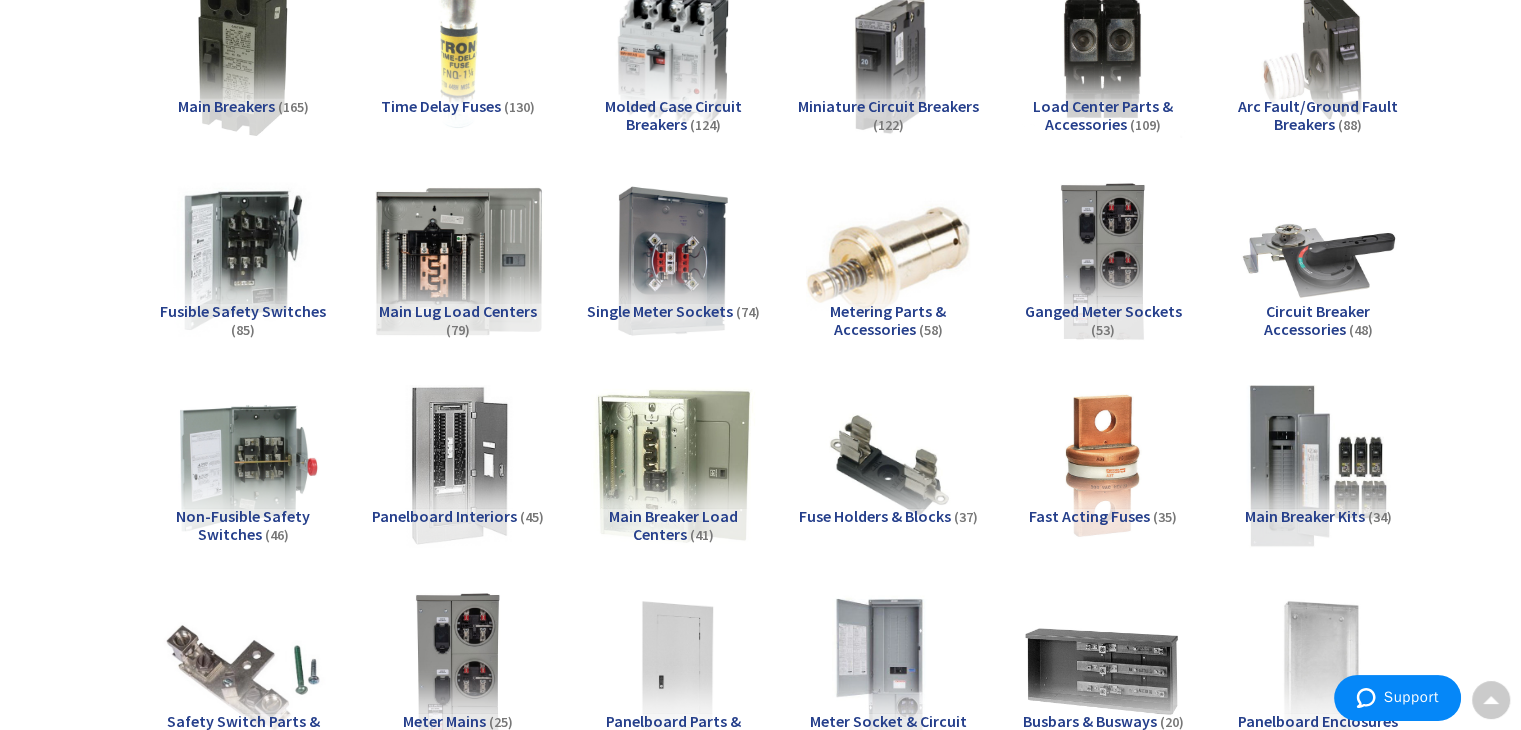 click at bounding box center [457, 260] 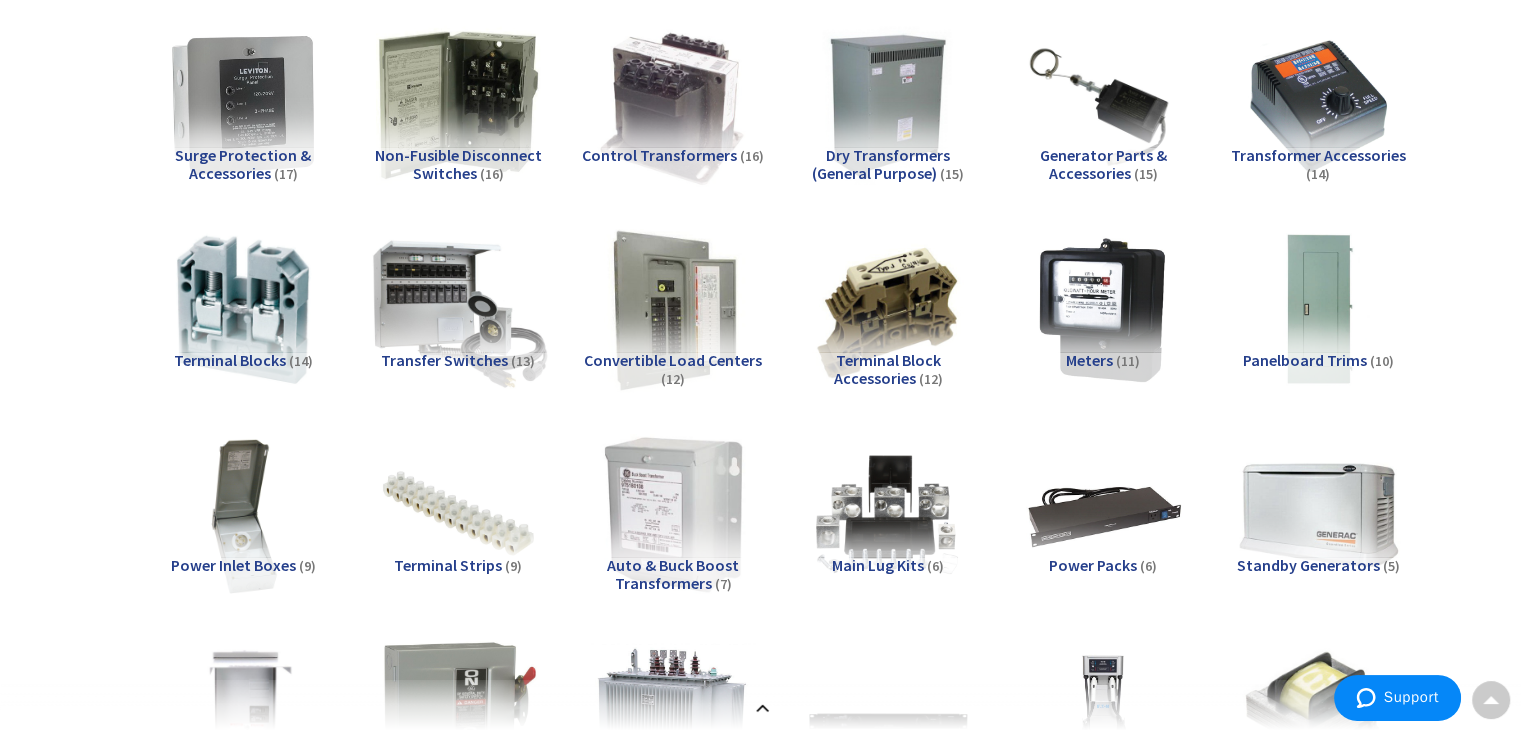 scroll, scrollTop: 864, scrollLeft: 0, axis: vertical 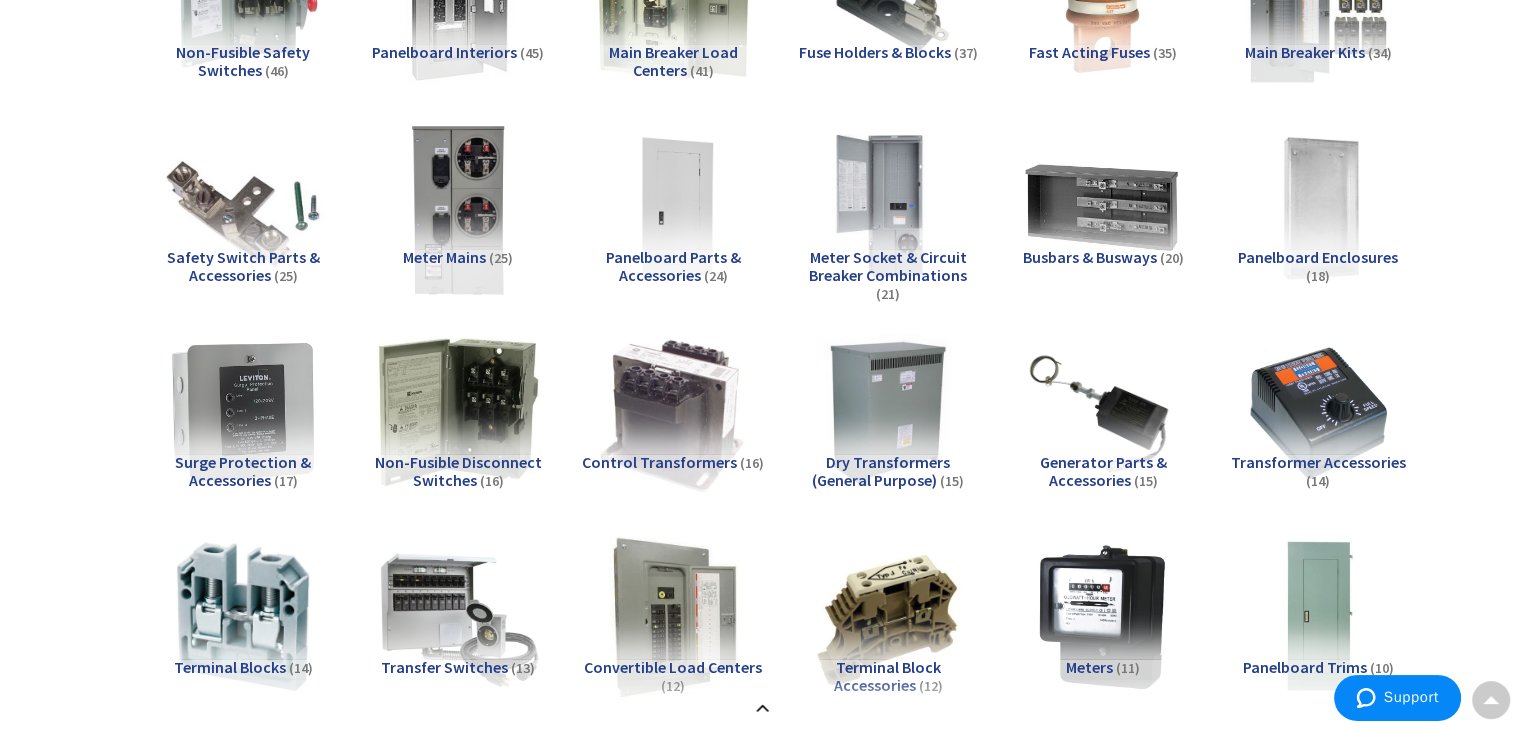 click at bounding box center [457, 206] 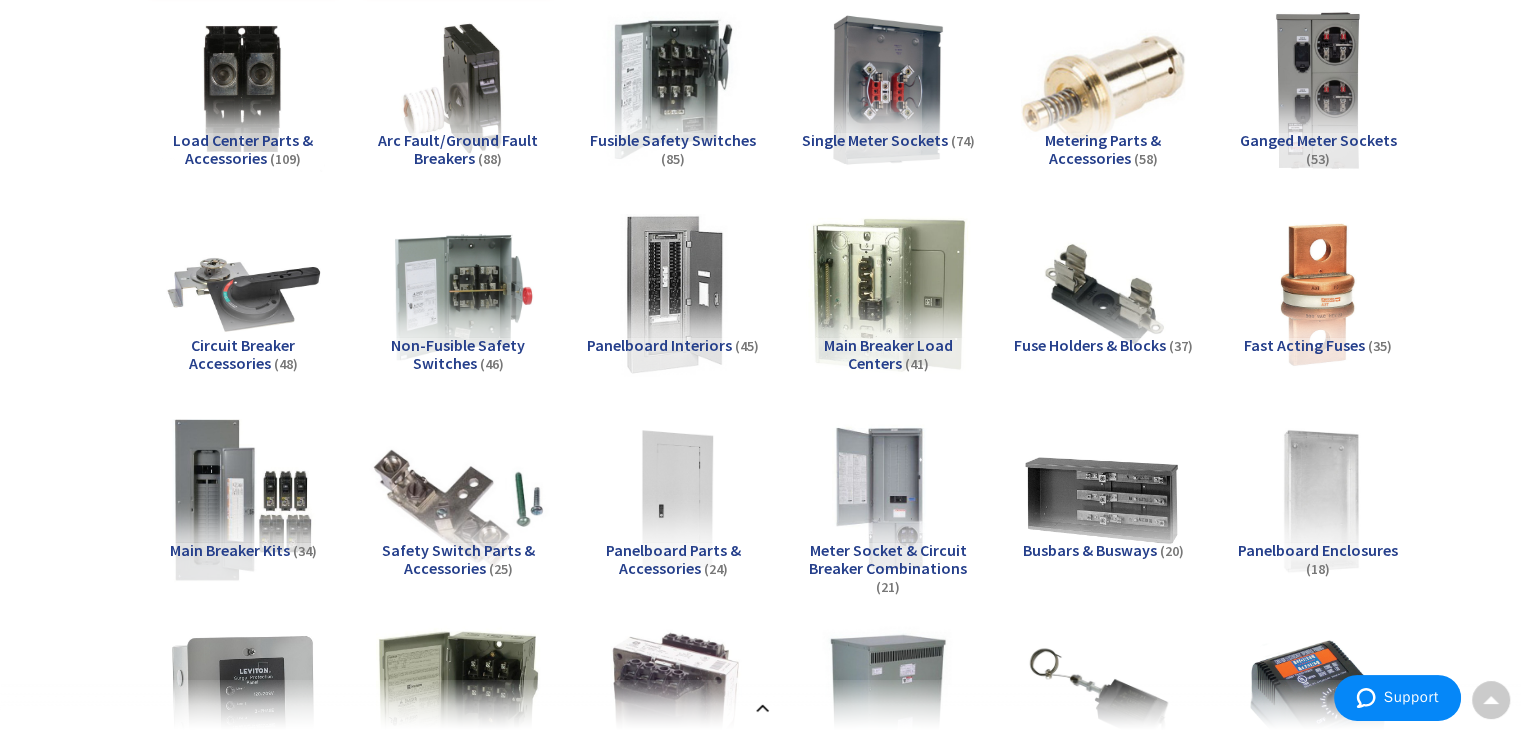 scroll, scrollTop: 564, scrollLeft: 0, axis: vertical 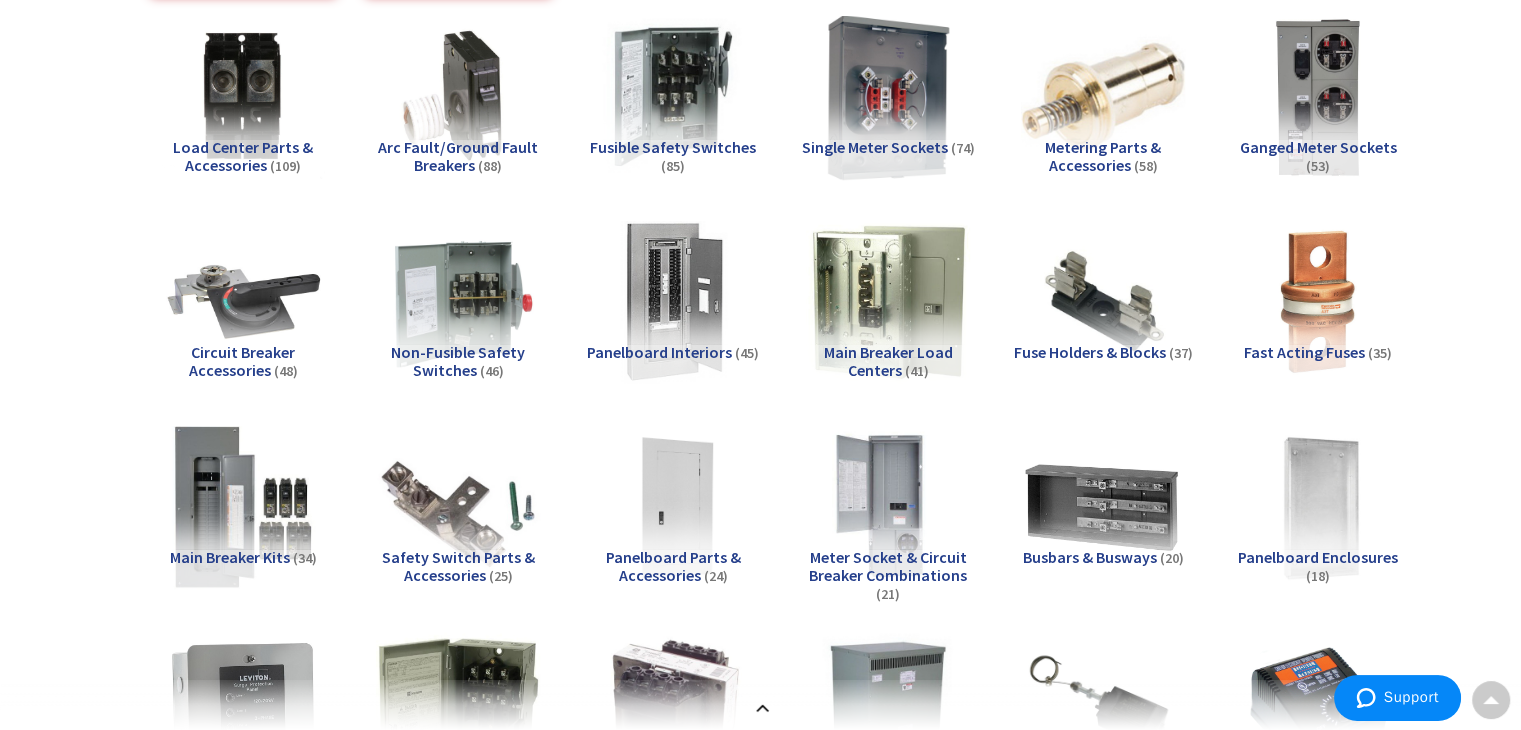 click at bounding box center (887, 96) 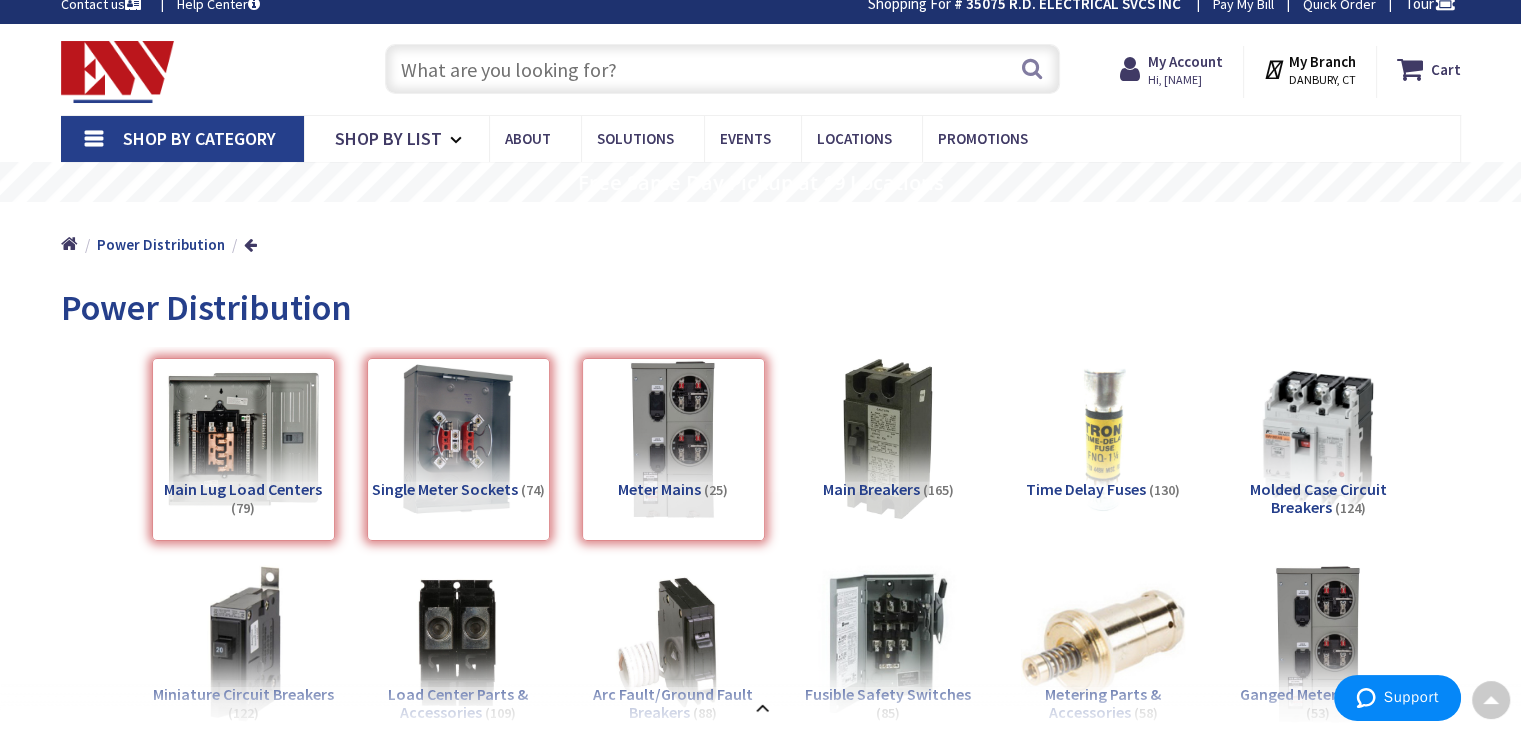 scroll, scrollTop: 0, scrollLeft: 0, axis: both 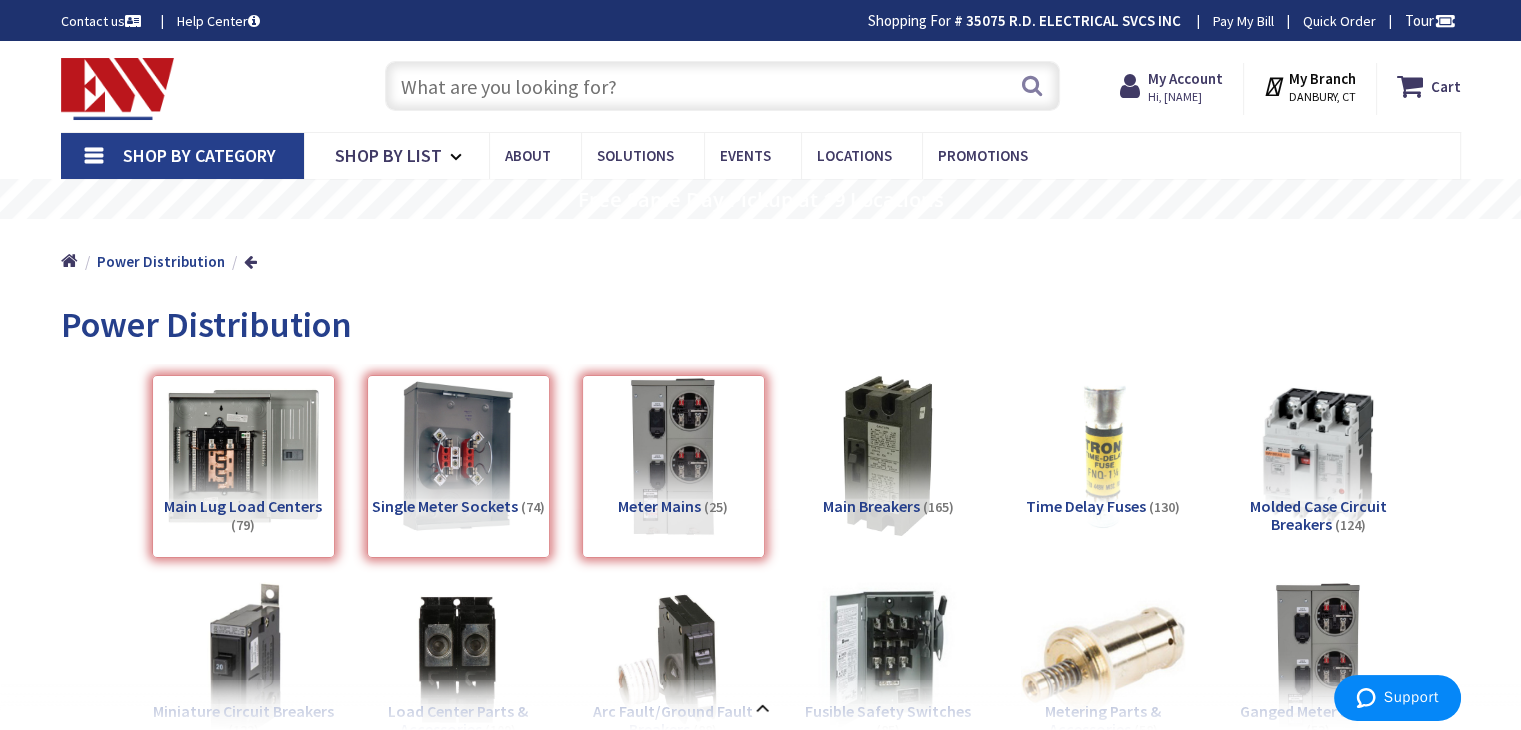 click at bounding box center (722, 86) 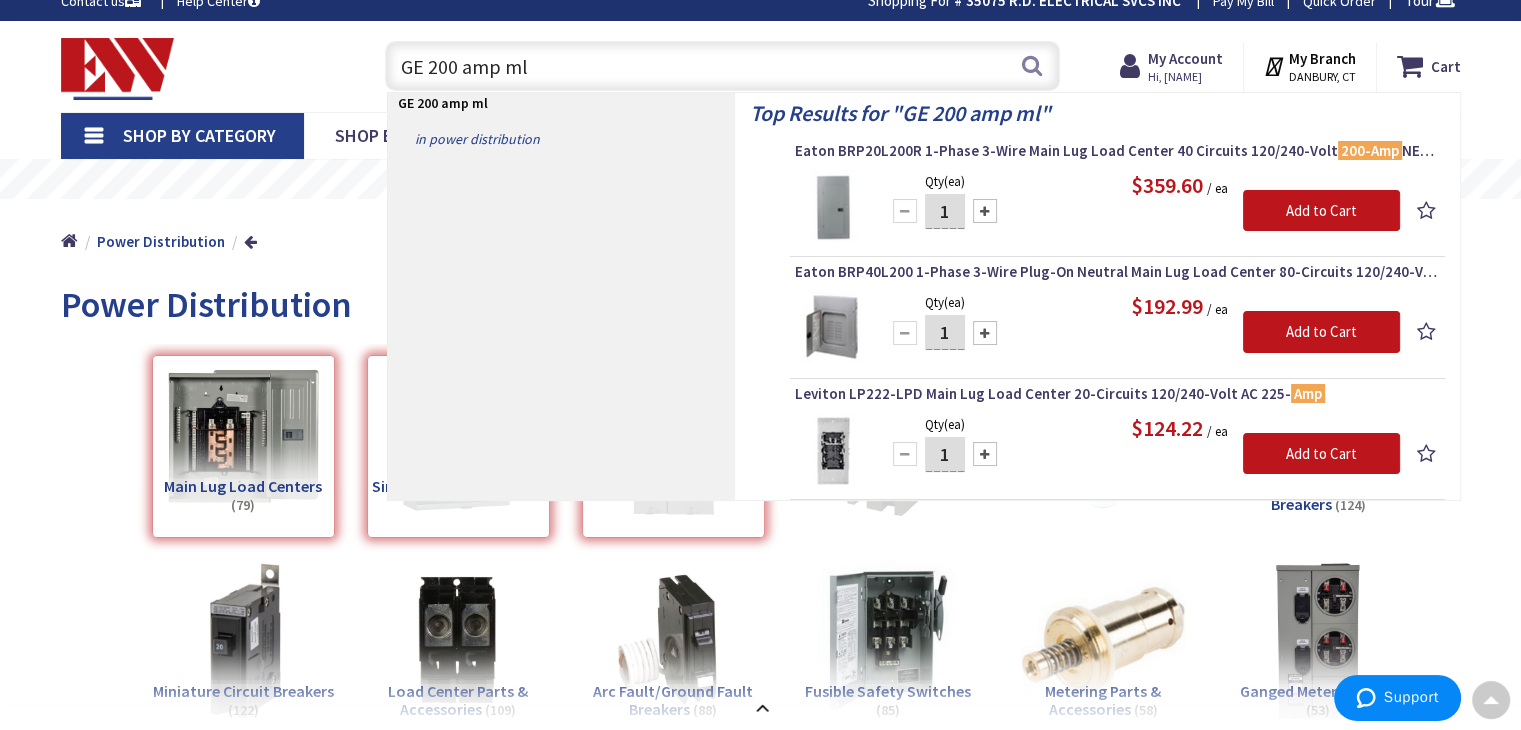 scroll, scrollTop: 0, scrollLeft: 0, axis: both 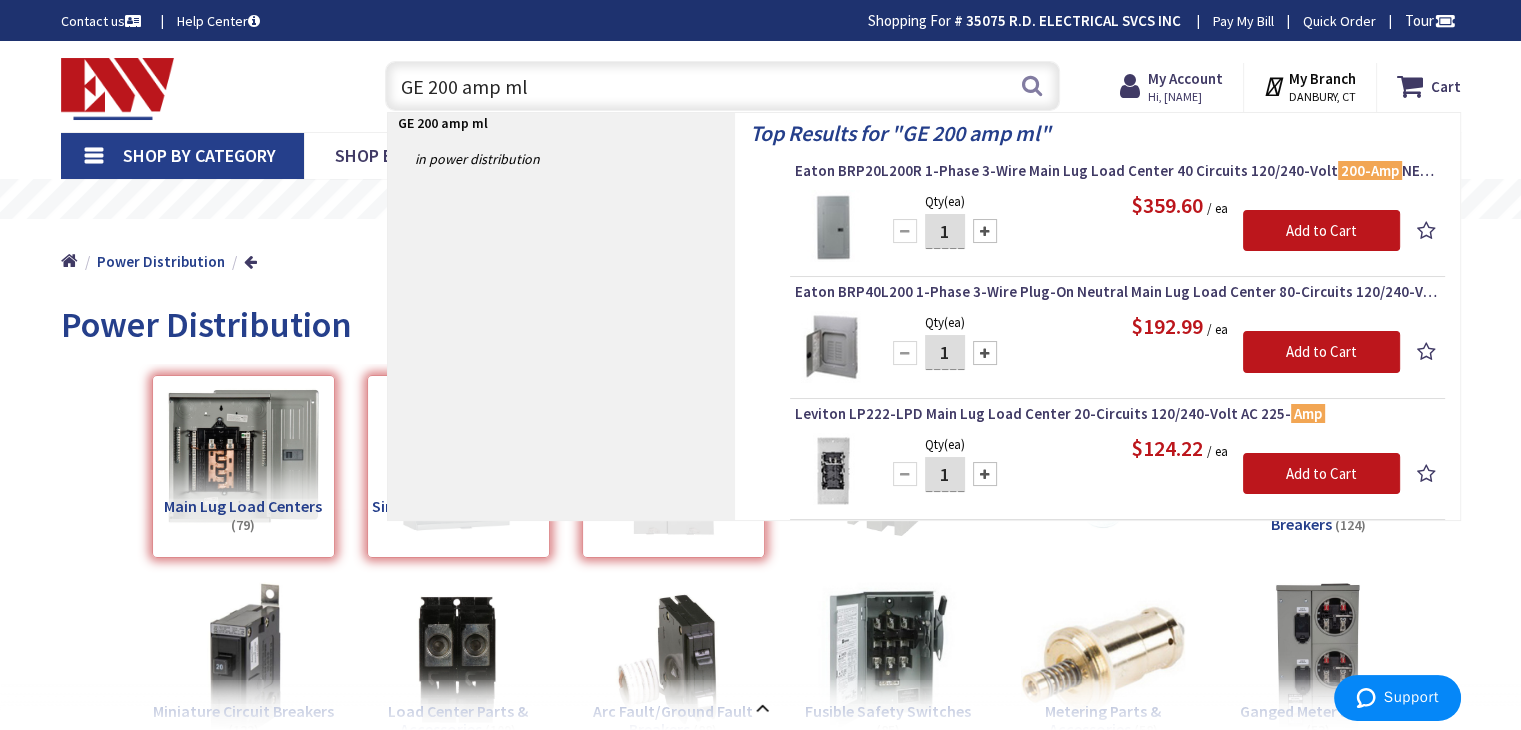 click on "GE 200 amp ml" at bounding box center (722, 86) 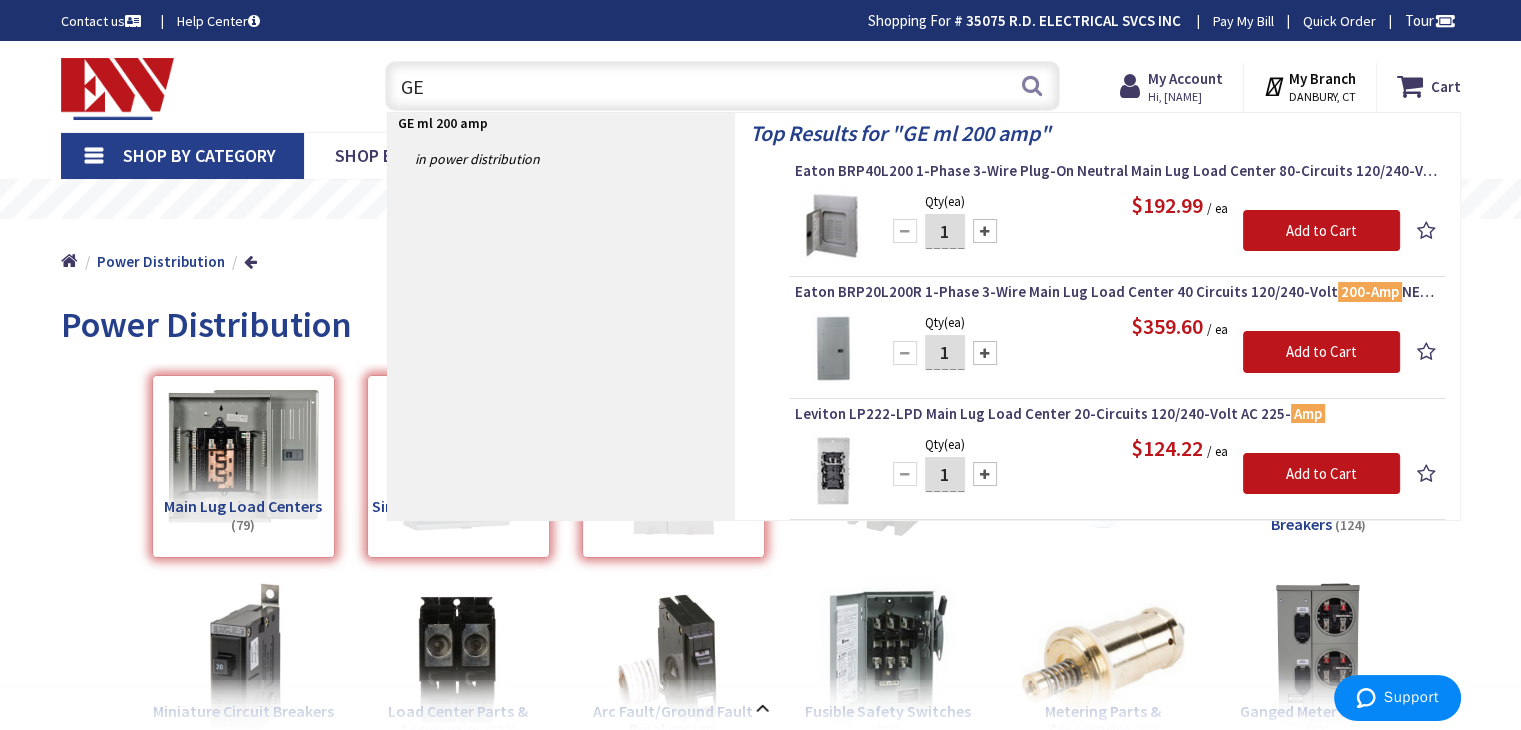 type on "G" 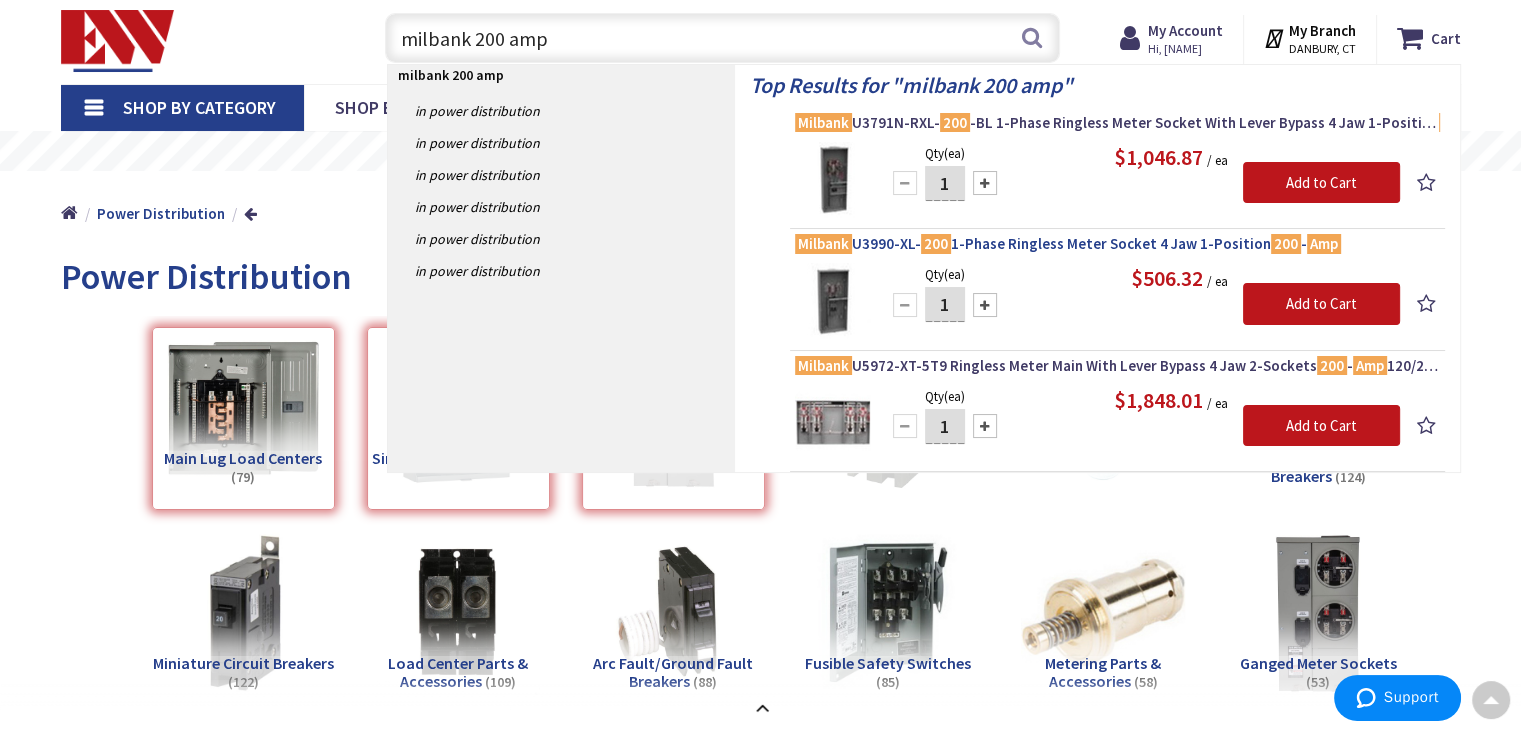 scroll, scrollTop: 0, scrollLeft: 0, axis: both 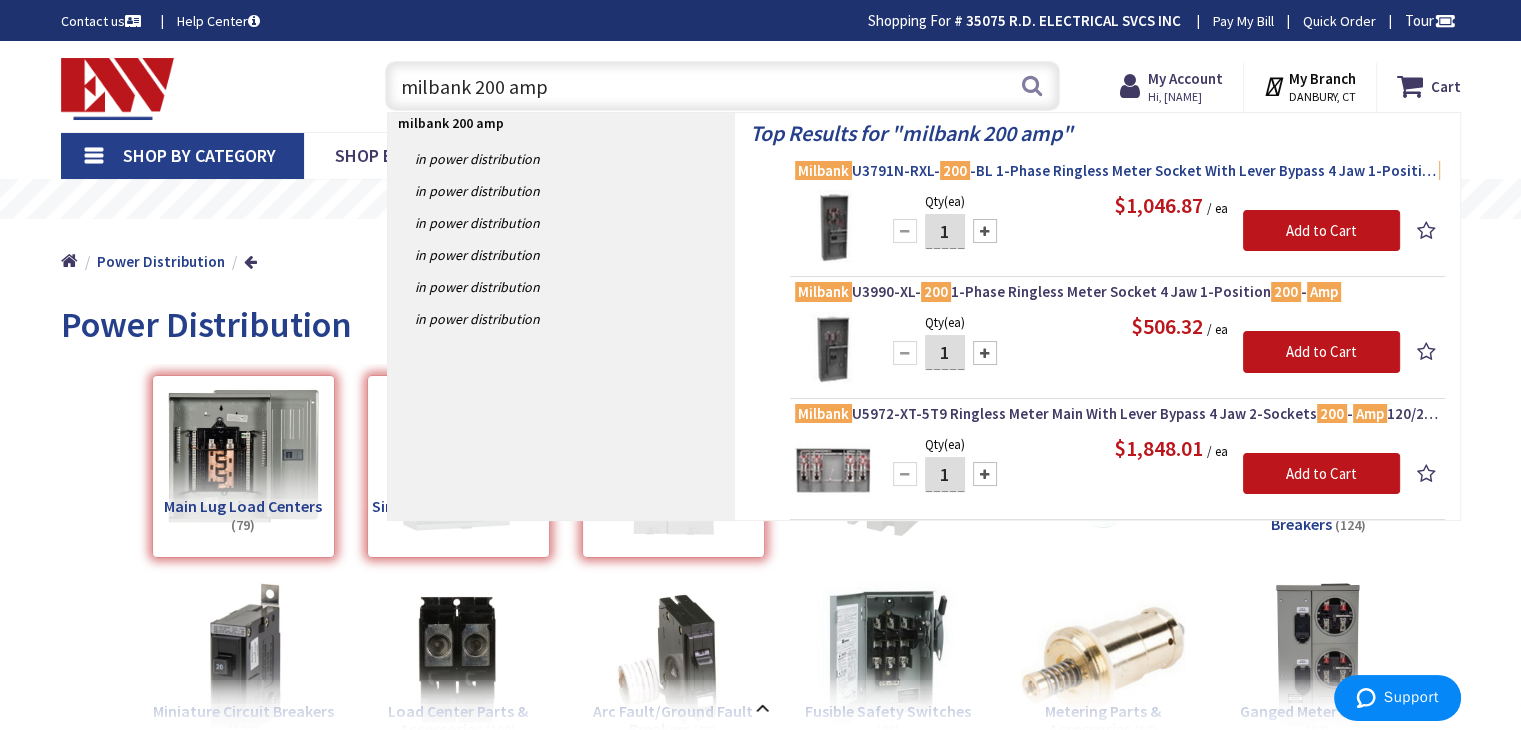 type on "milbank 200 amp" 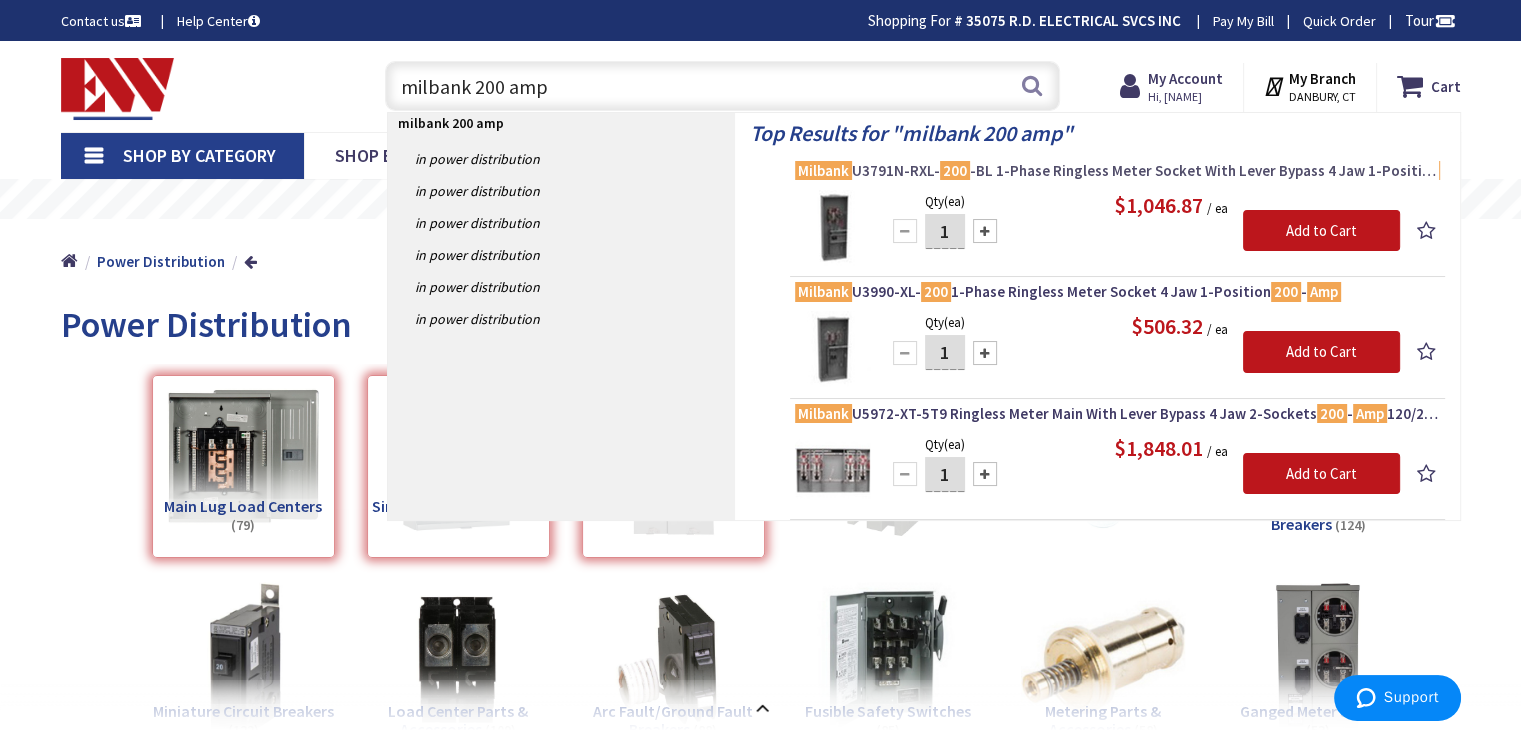 click on "Milbank  U3791N-RXL- 200 -BL 1-Phase Ringless Meter Socket With Lever Bypass 4 Jaw 1-Position  200 - Amp" at bounding box center [1117, 171] 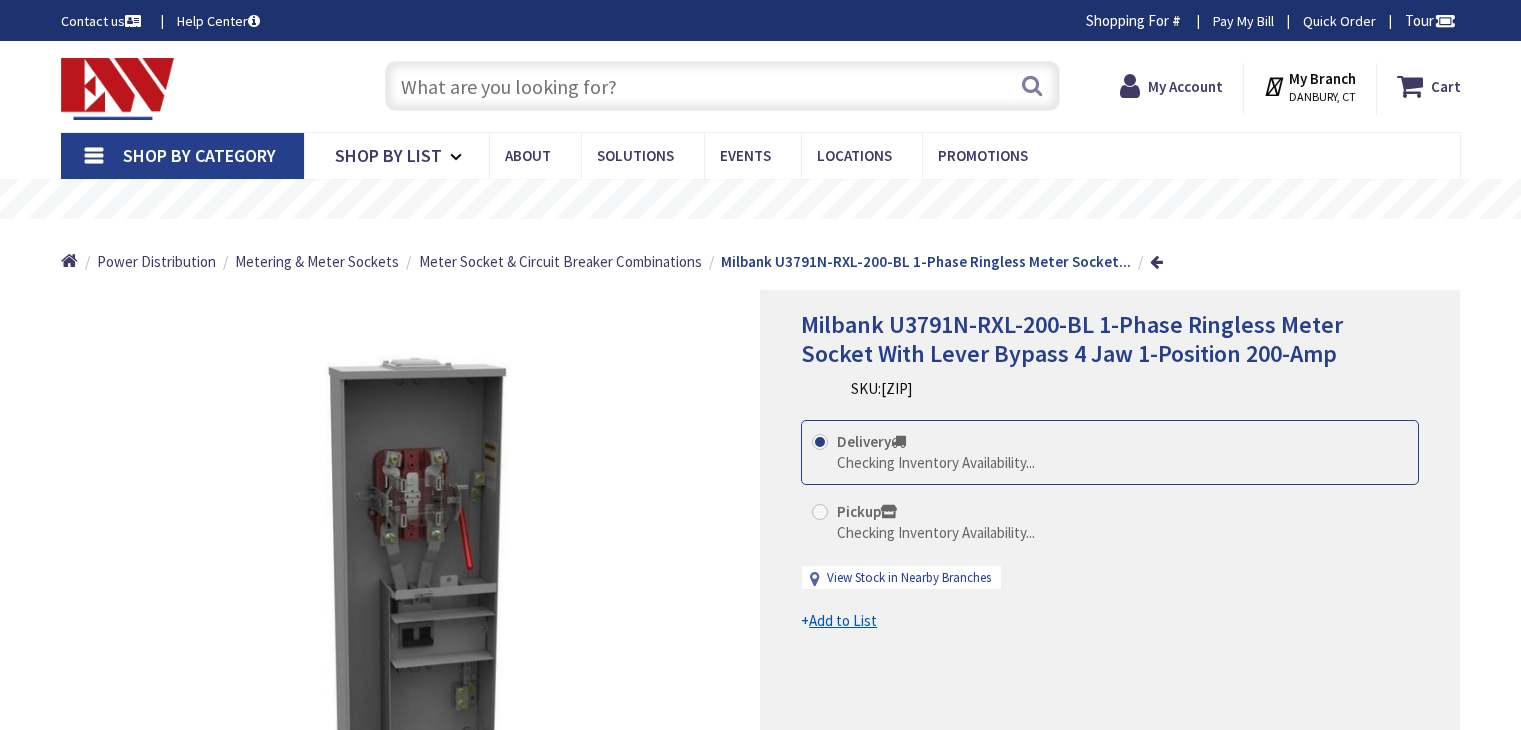 scroll, scrollTop: 0, scrollLeft: 0, axis: both 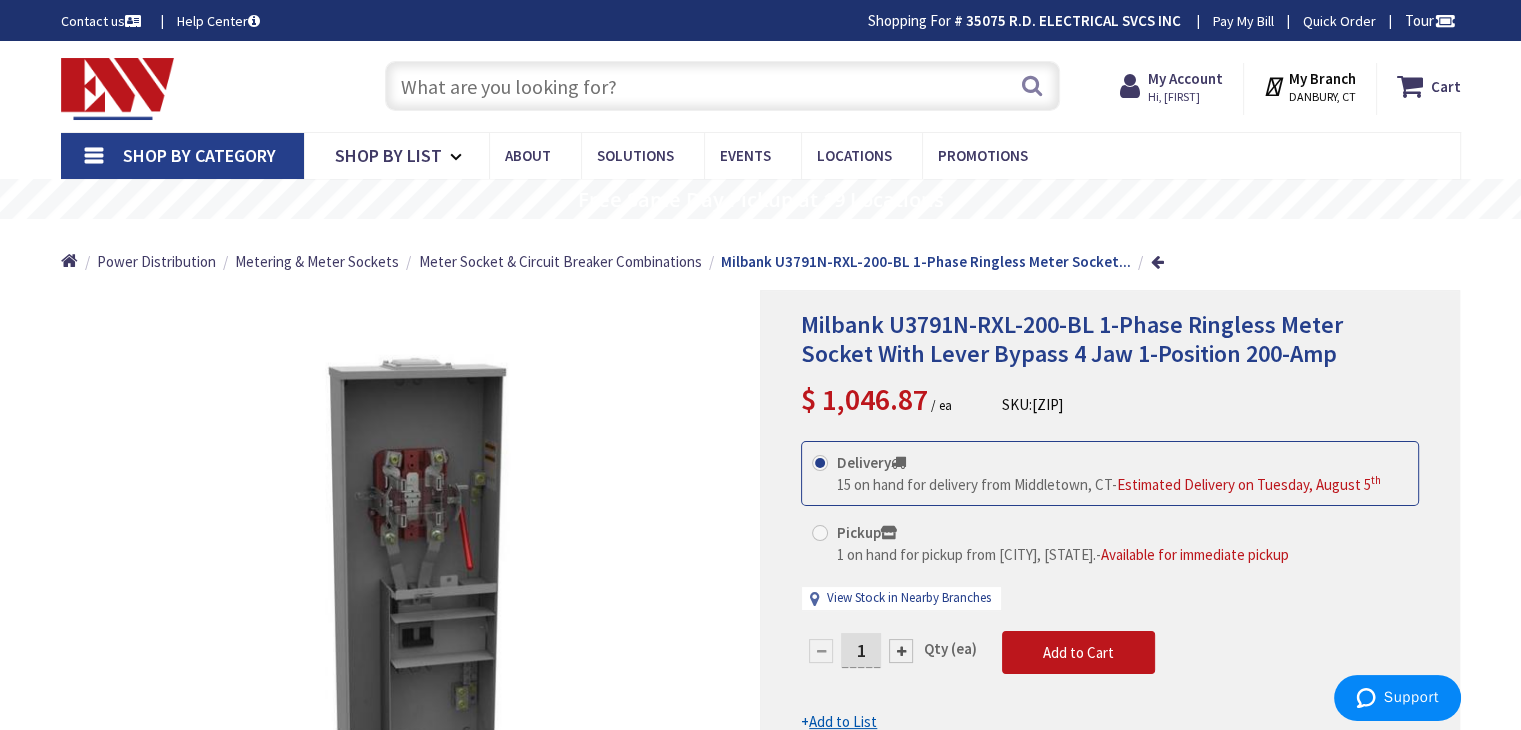 drag, startPoint x: 414, startPoint y: 88, endPoint x: 431, endPoint y: 78, distance: 19.723083 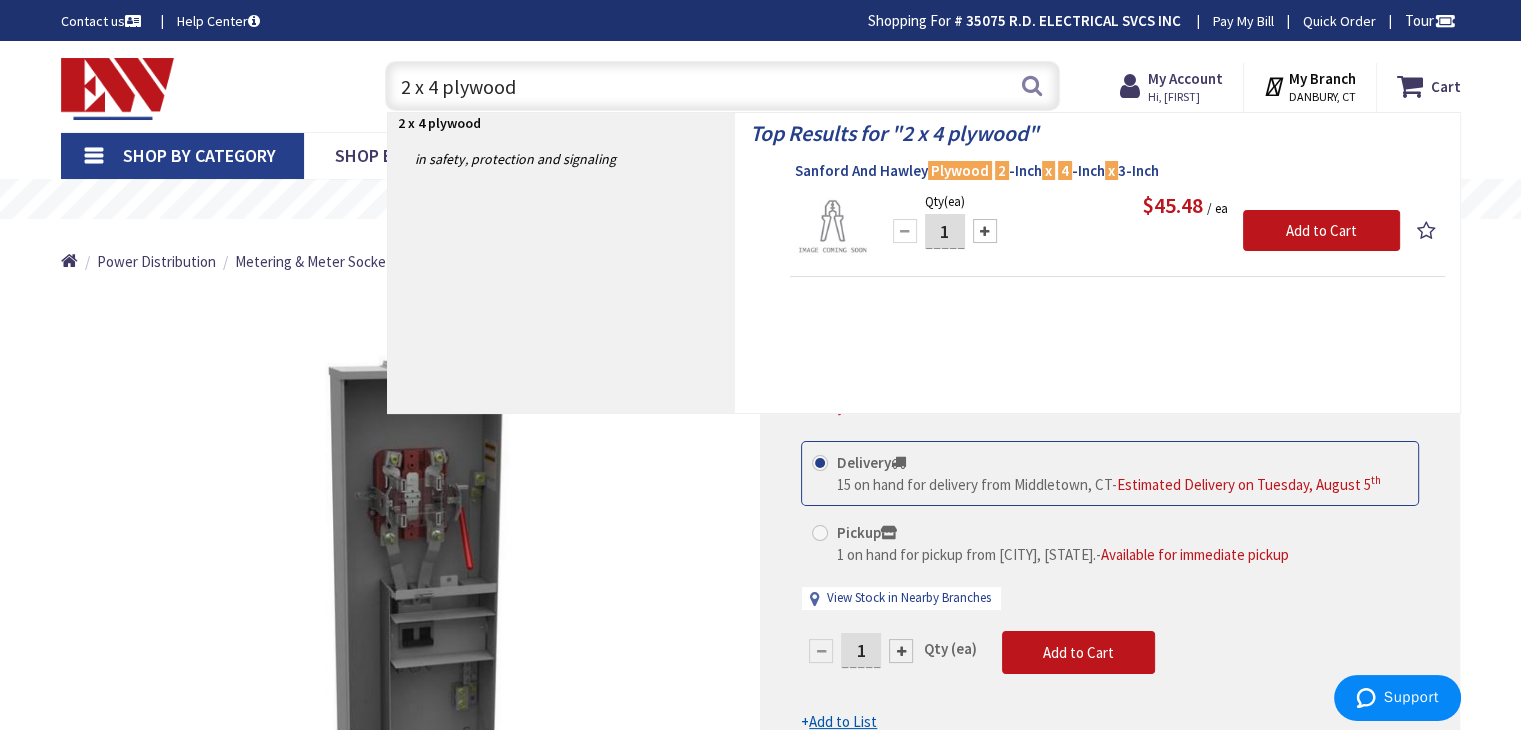 type on "2 x 4 plywood" 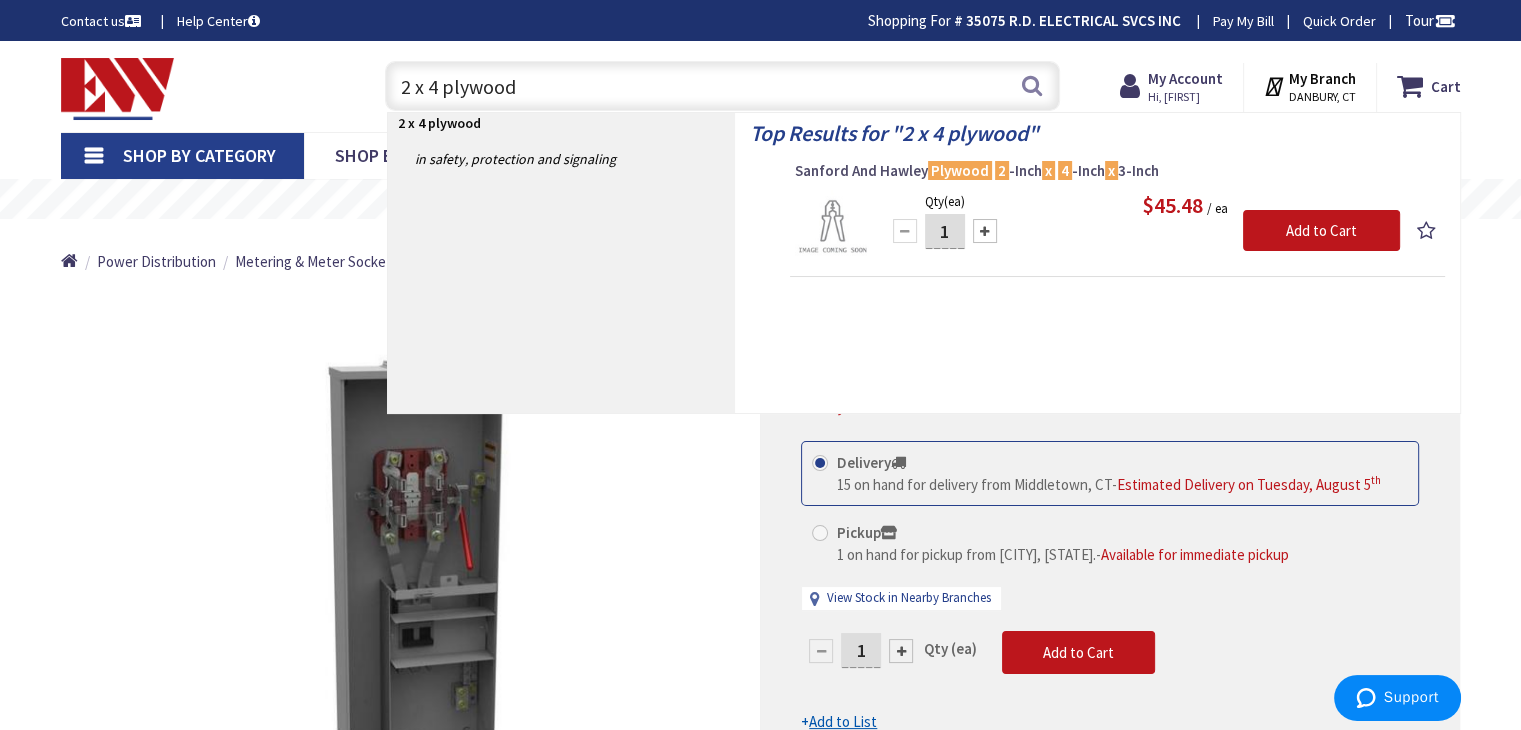 click on "Plywood" at bounding box center [960, 170] 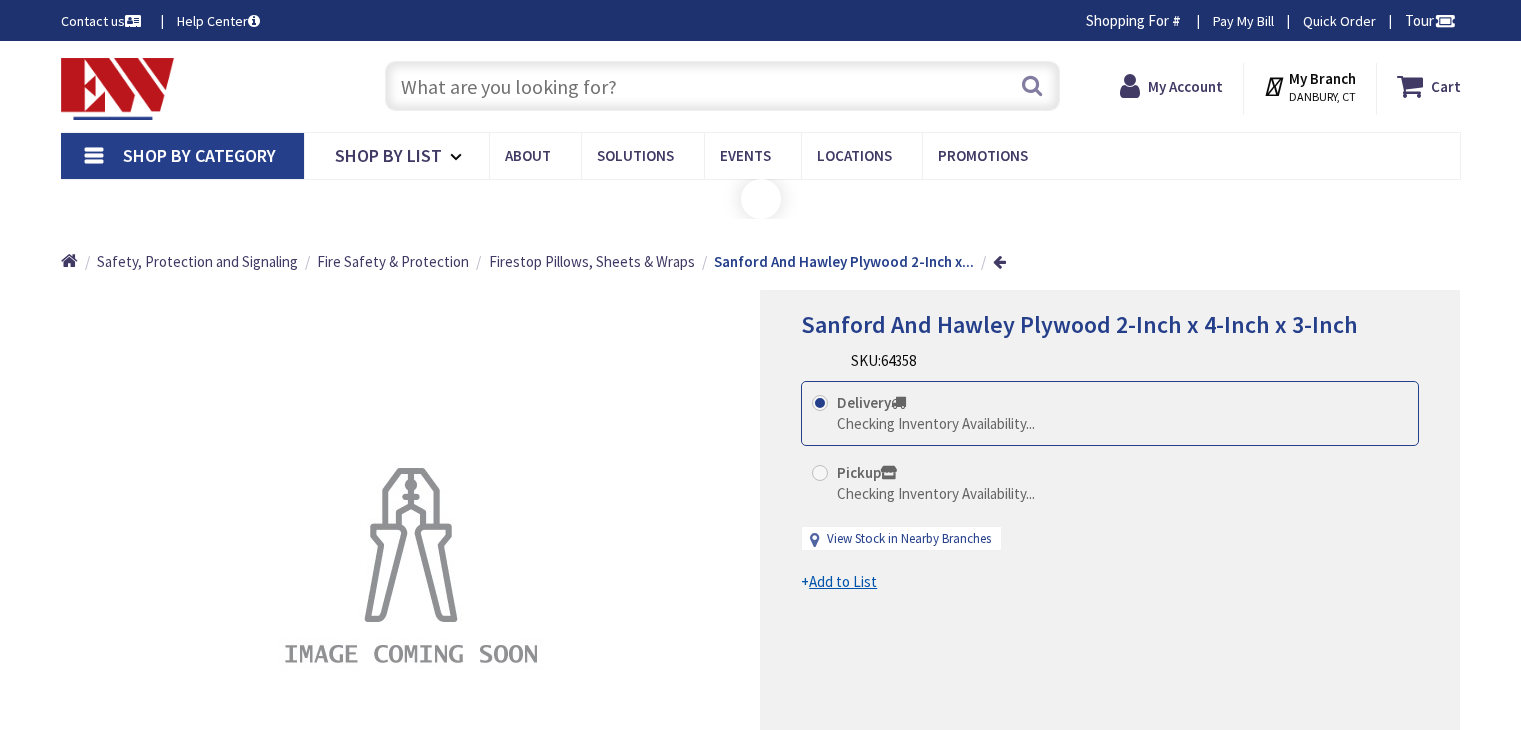 scroll, scrollTop: 0, scrollLeft: 0, axis: both 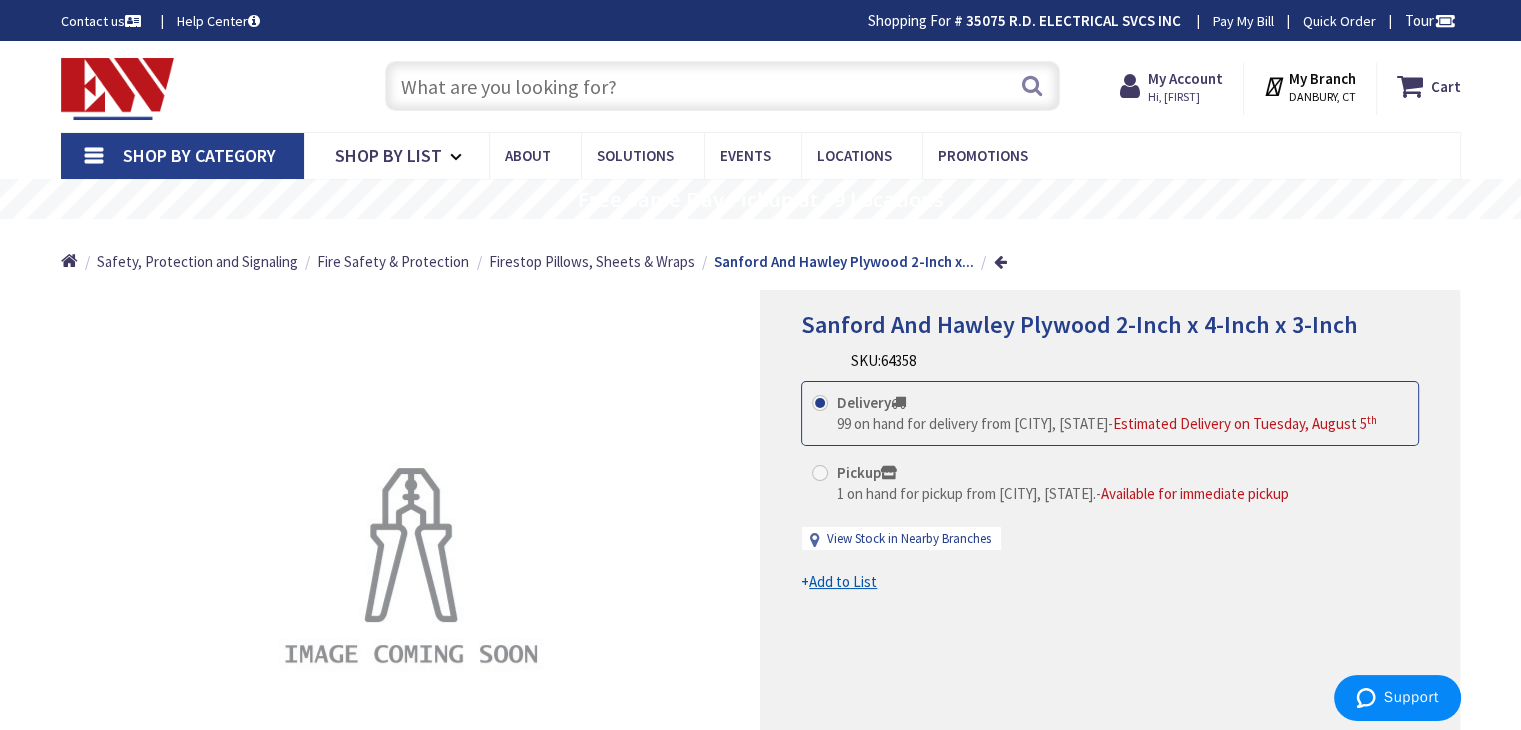 click at bounding box center (722, 86) 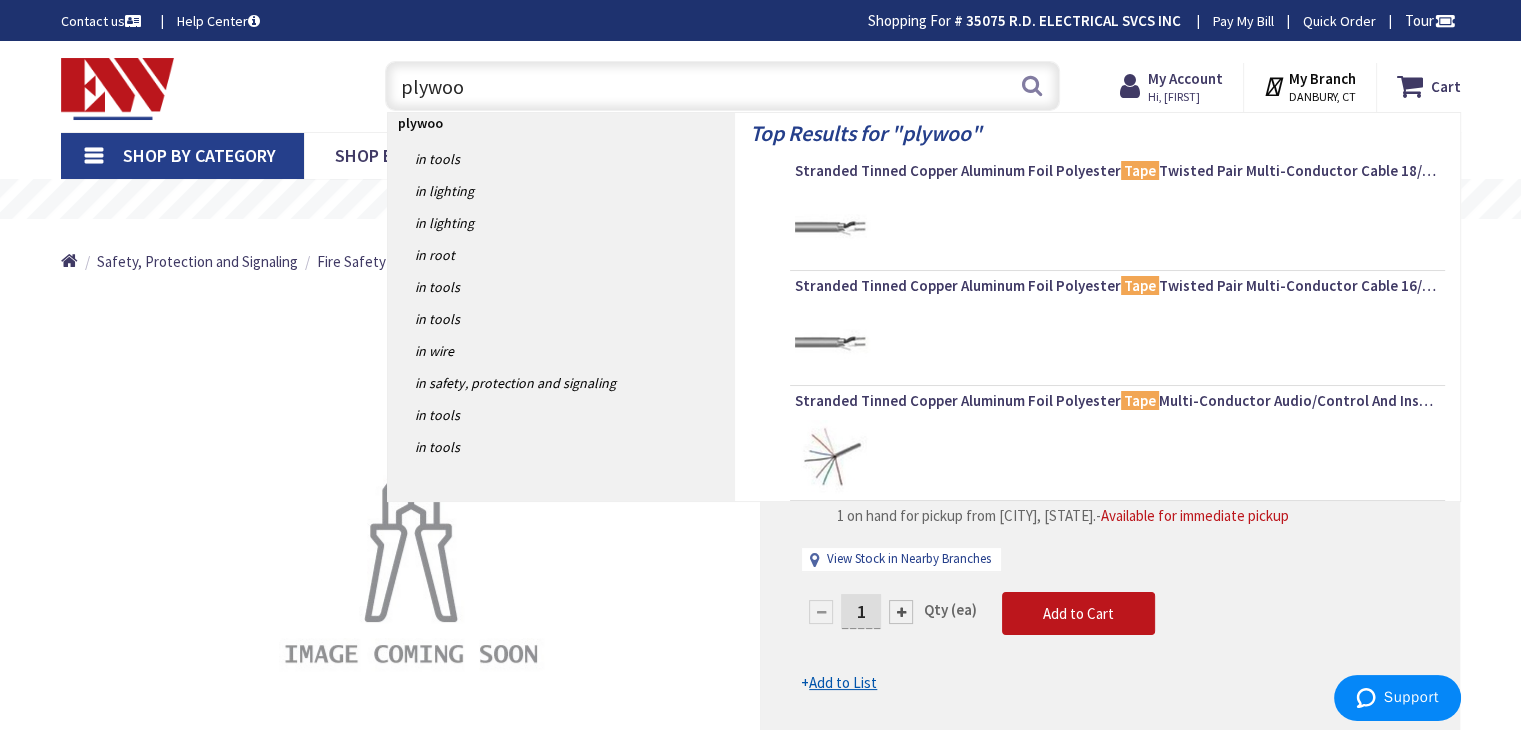 type on "plywood" 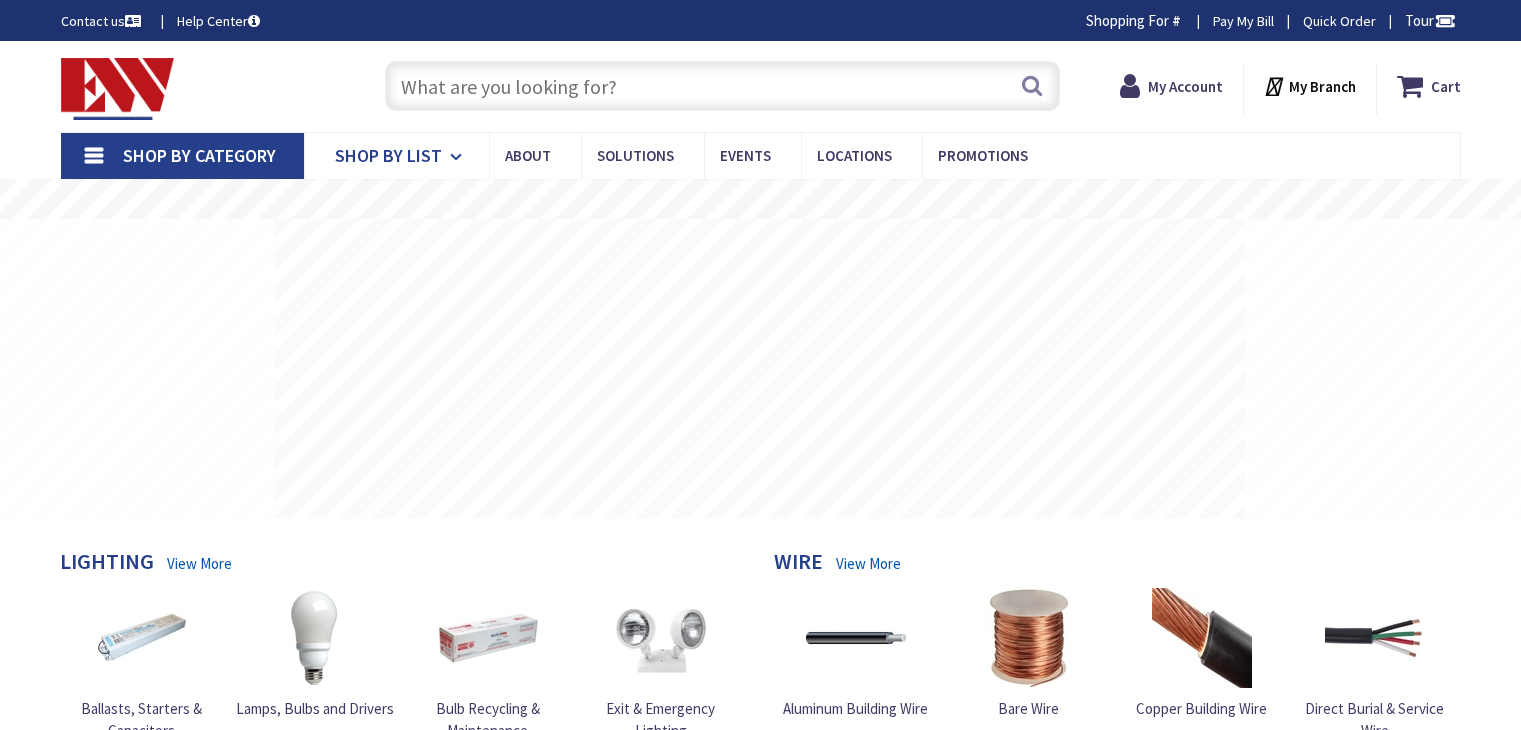 scroll, scrollTop: 0, scrollLeft: 0, axis: both 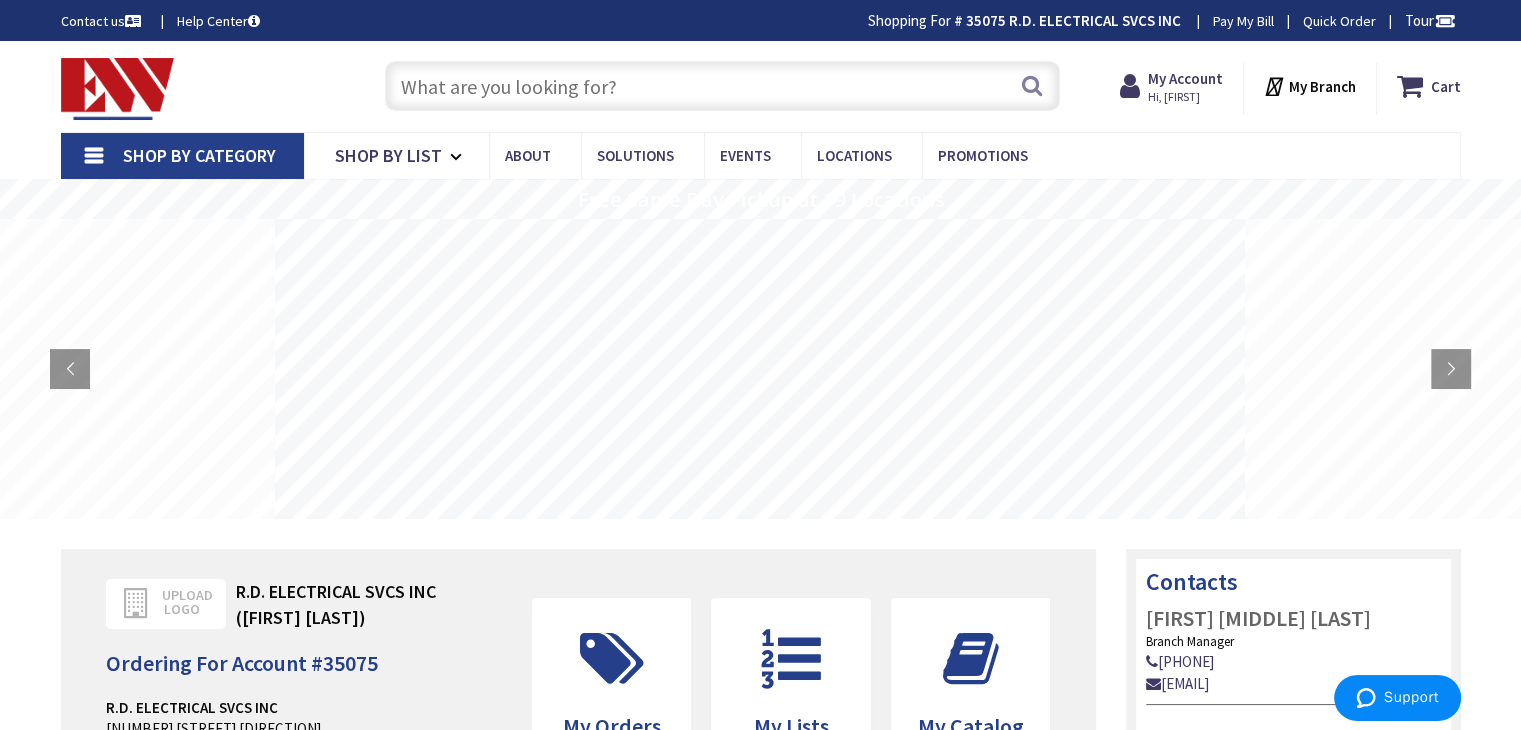 drag, startPoint x: 412, startPoint y: 83, endPoint x: 435, endPoint y: 113, distance: 37.802116 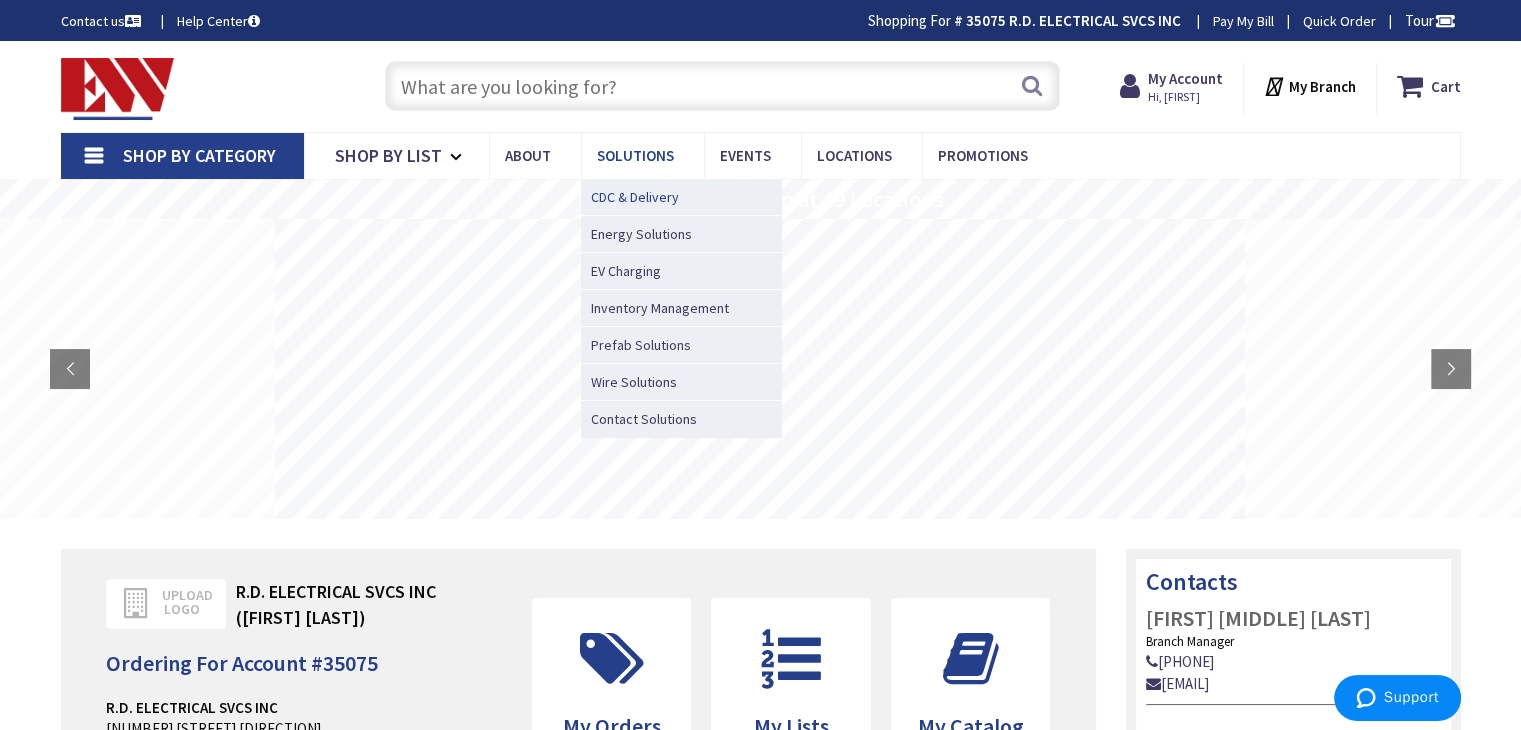scroll, scrollTop: 0, scrollLeft: 0, axis: both 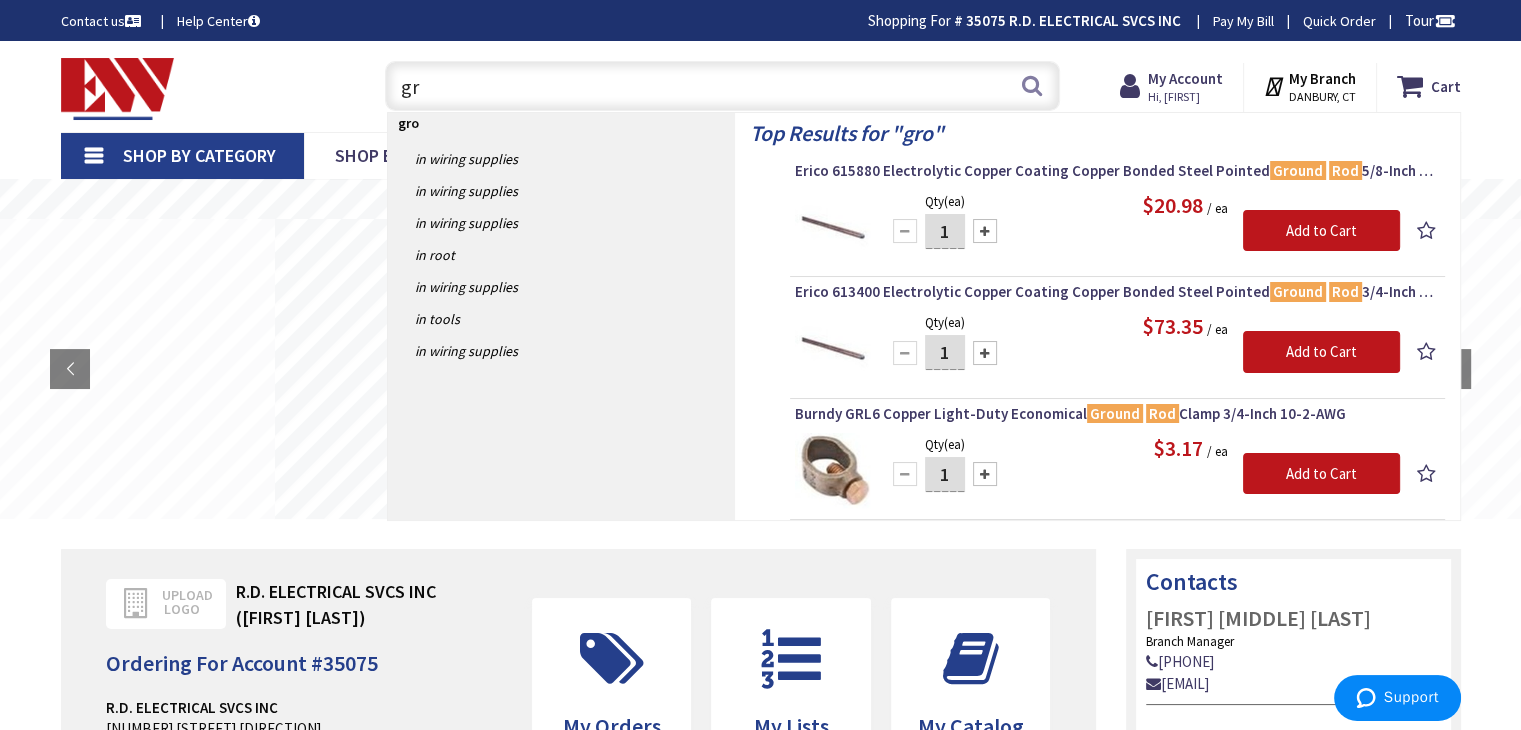 type on "g" 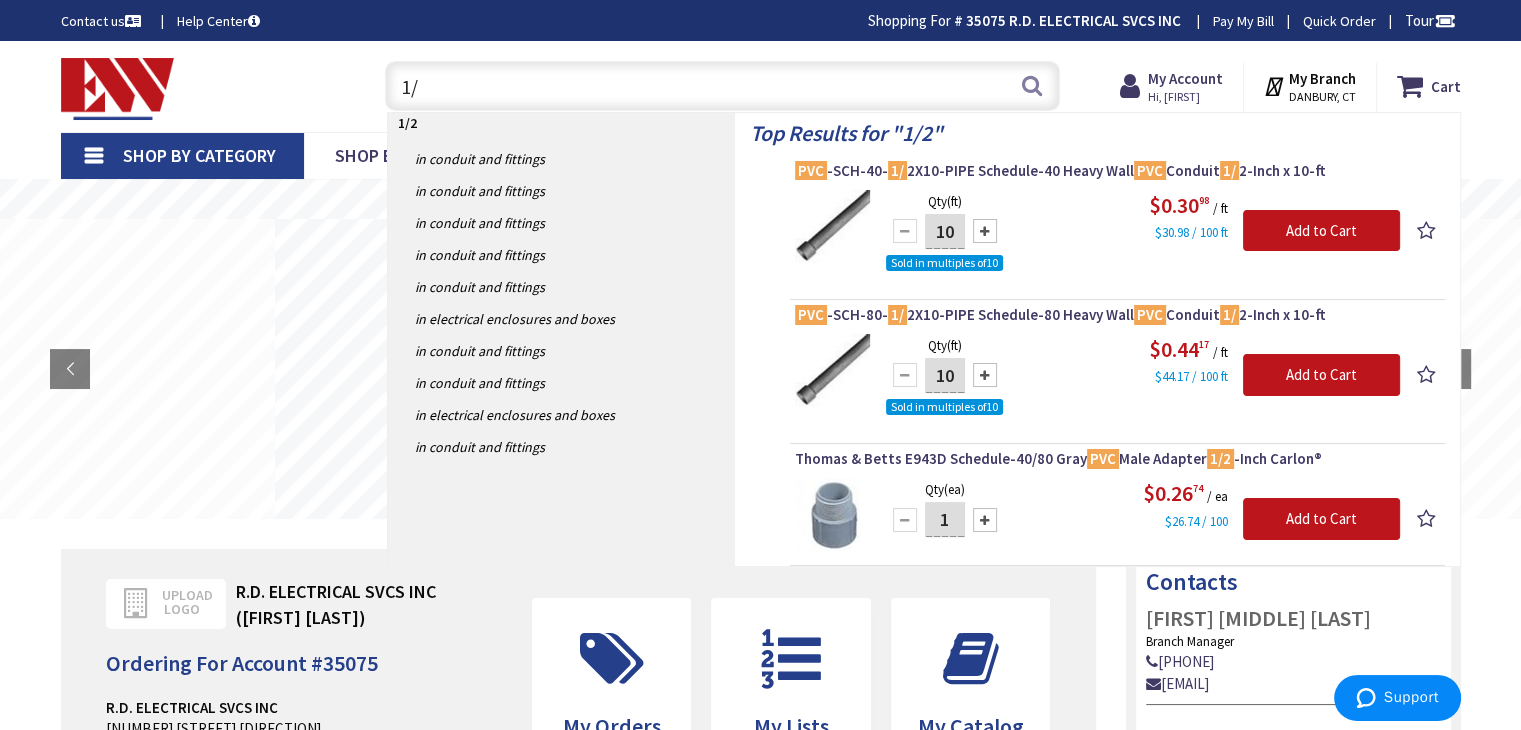 type on "1" 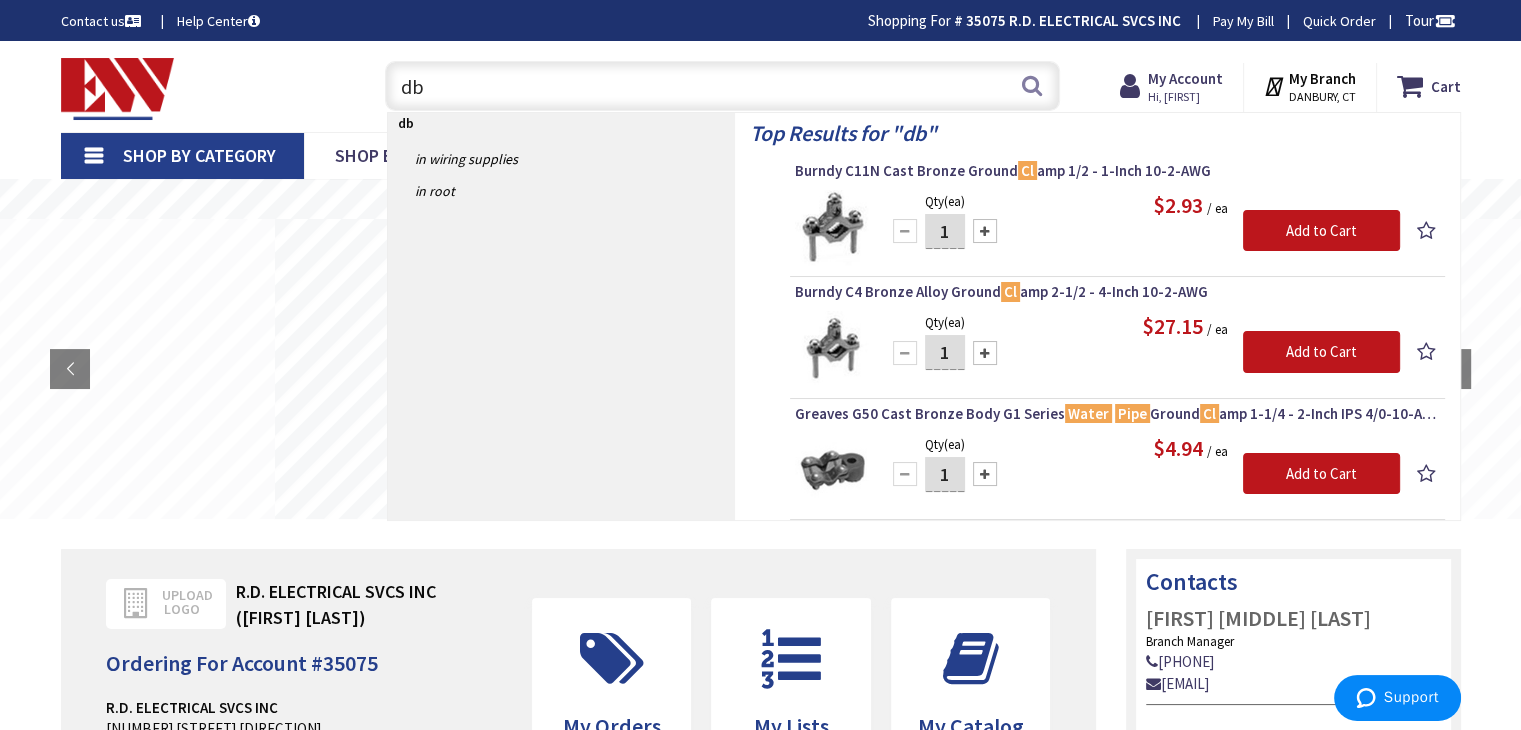 type on "d" 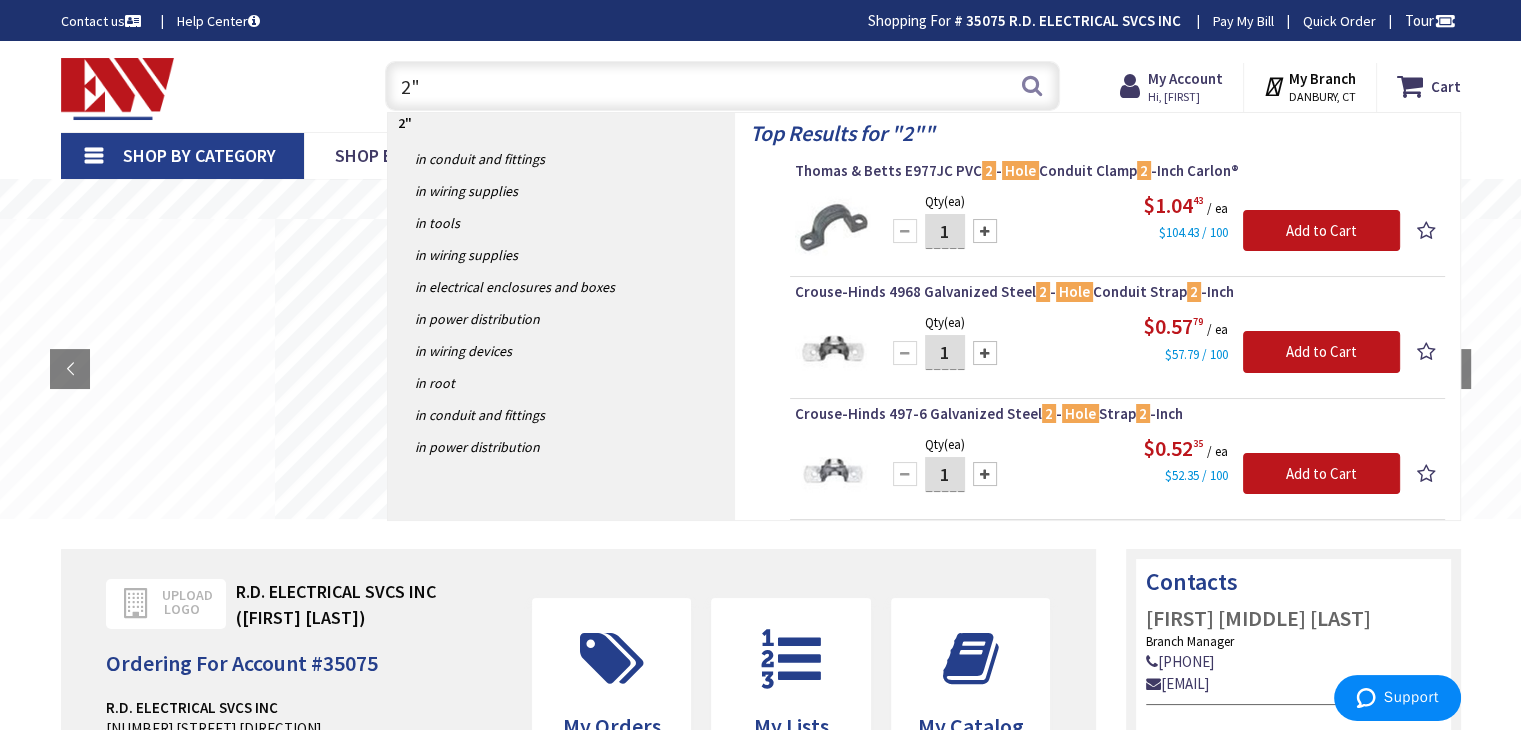 type on "2" 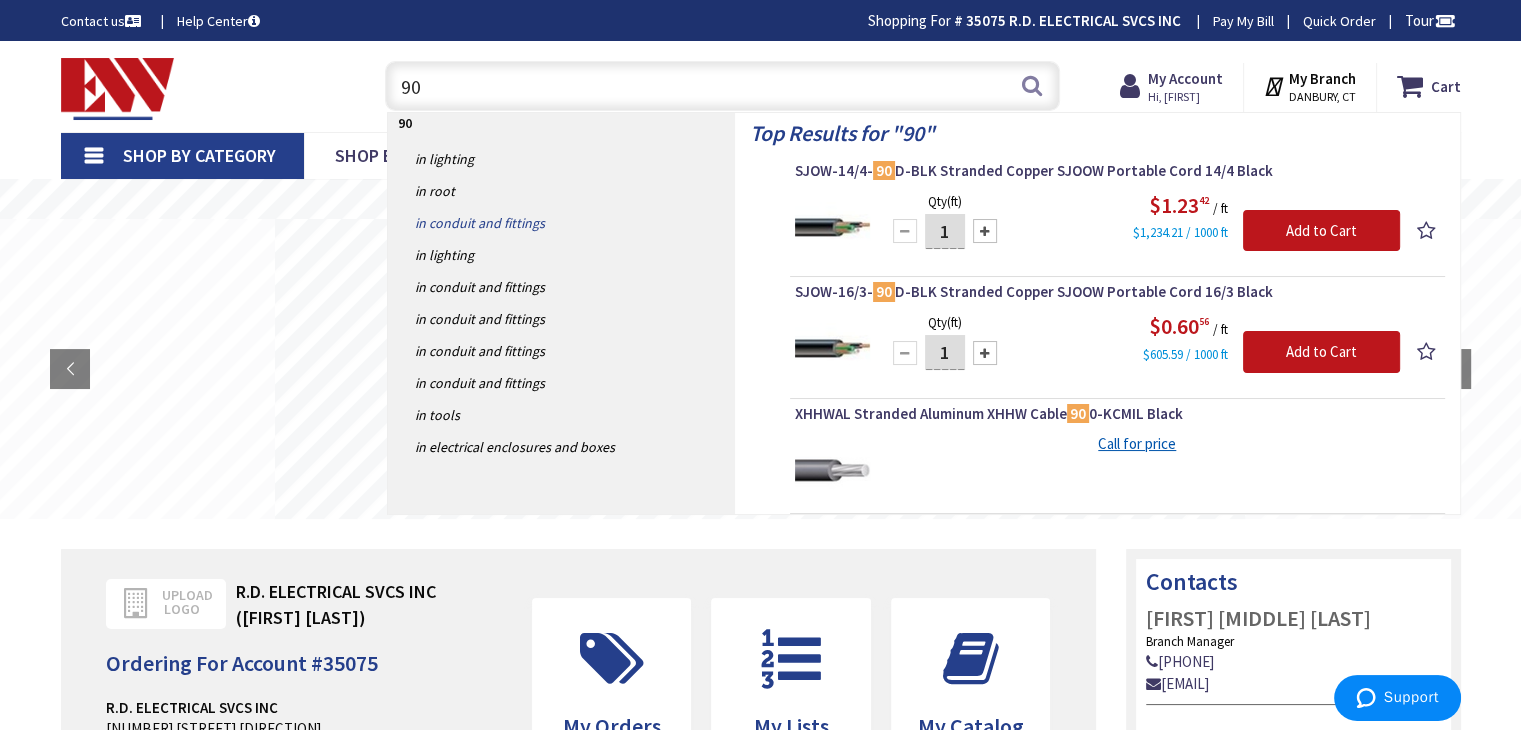 type on "9" 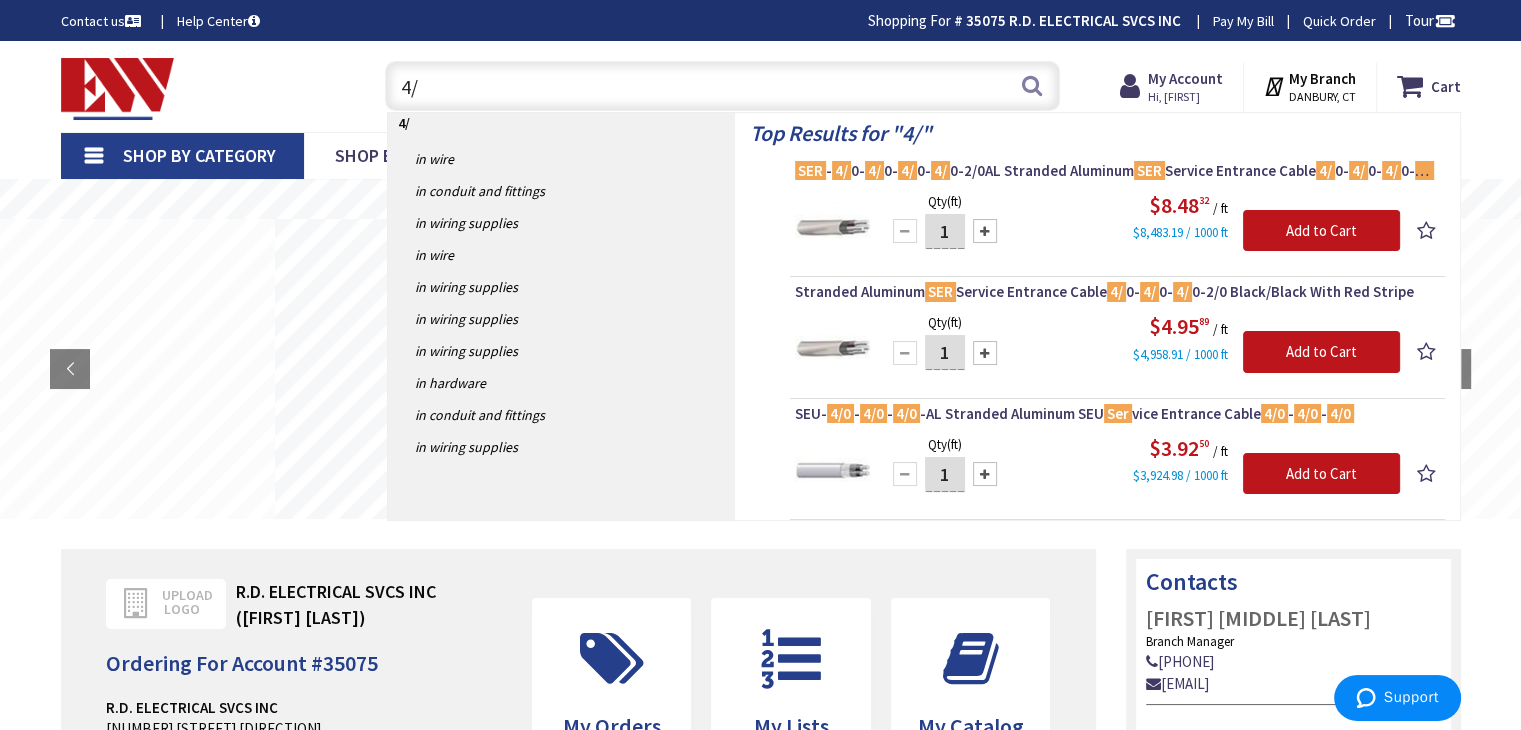 type on "4" 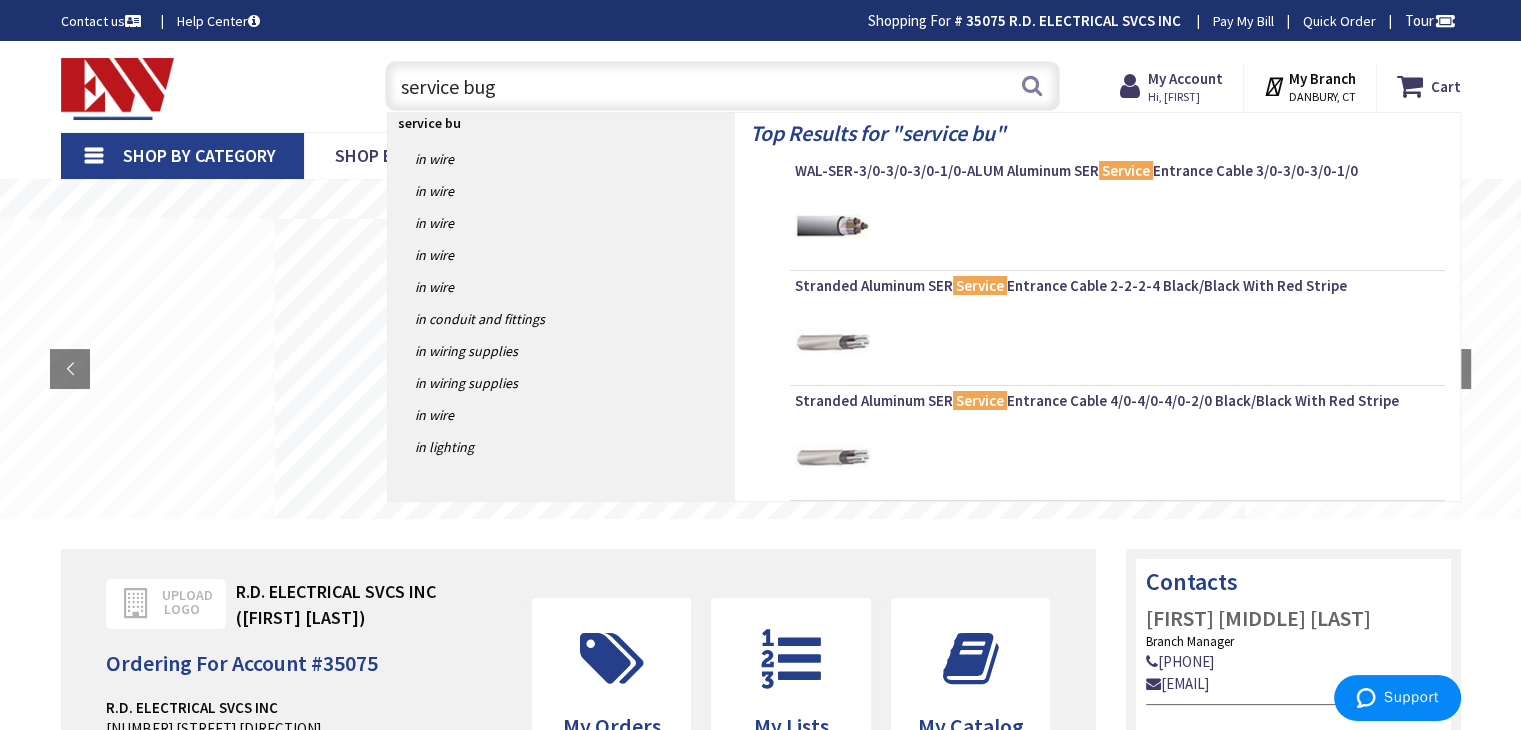 type on "service bugs" 